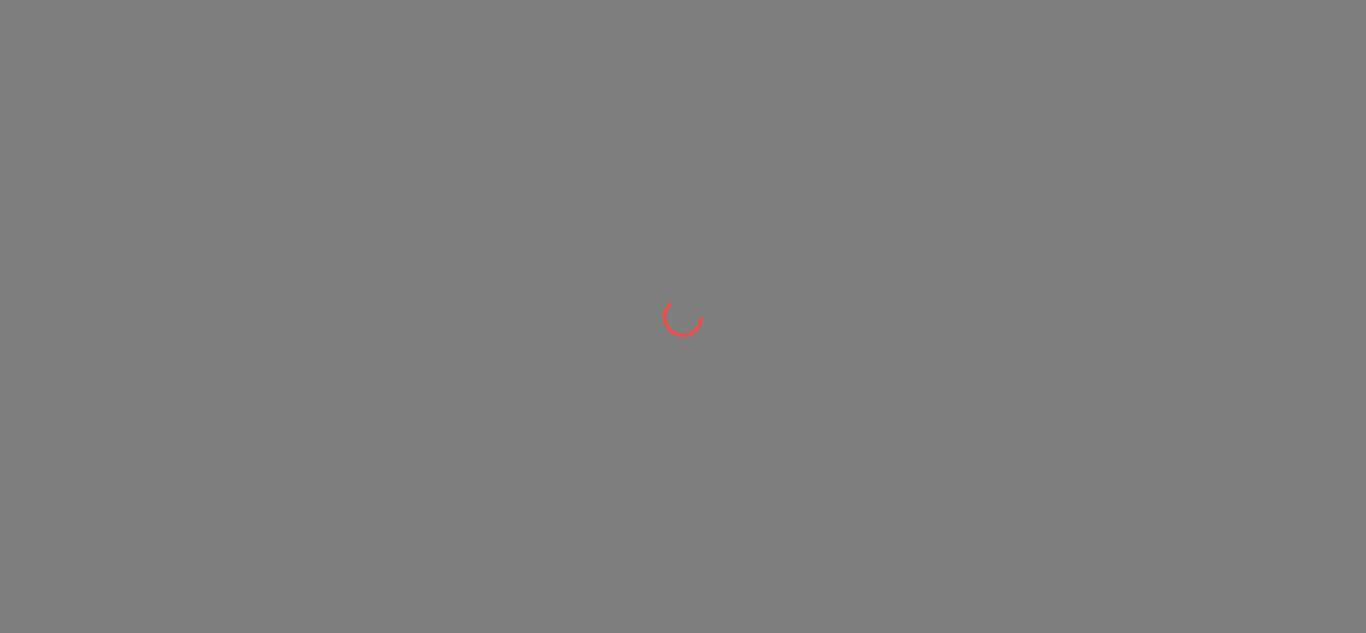 scroll, scrollTop: 0, scrollLeft: 0, axis: both 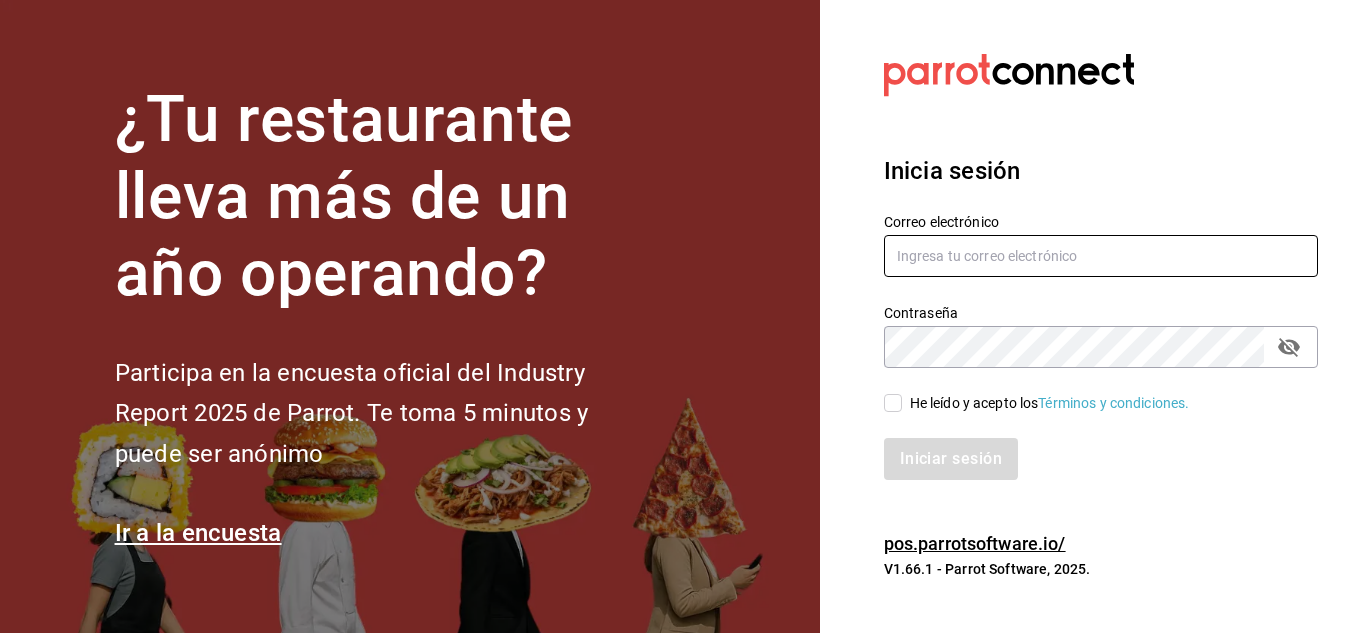 click at bounding box center [1101, 256] 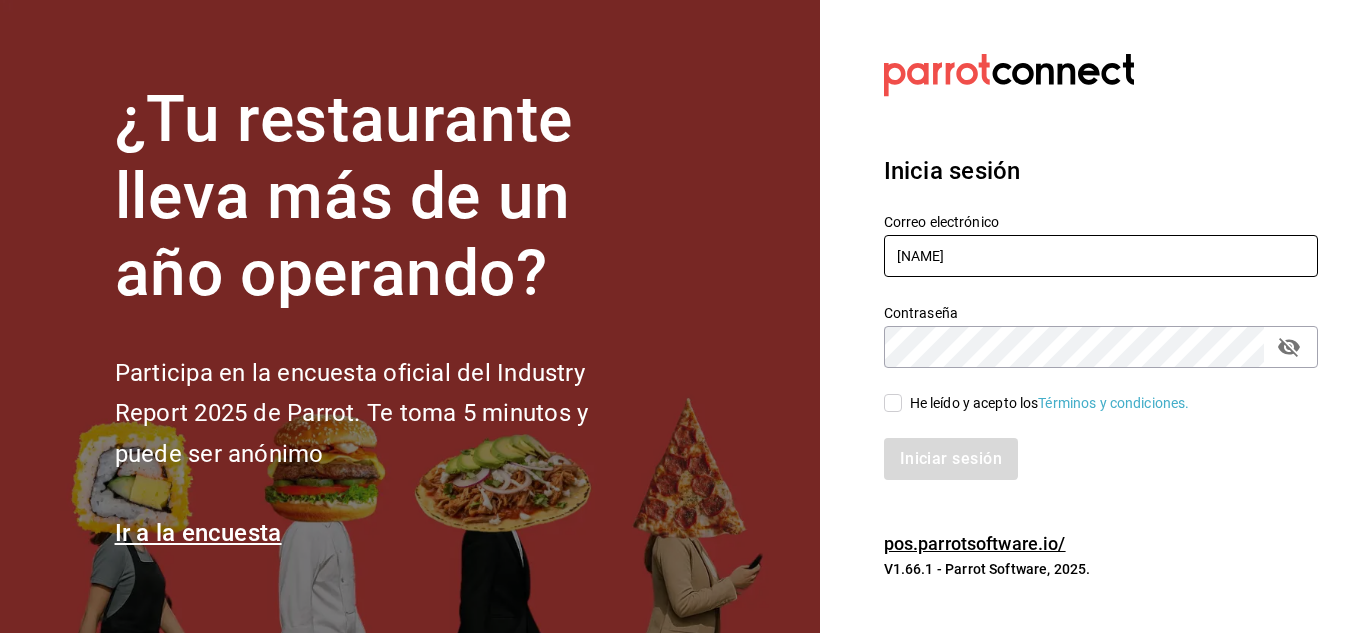 click on "[NAME]" at bounding box center (1101, 256) 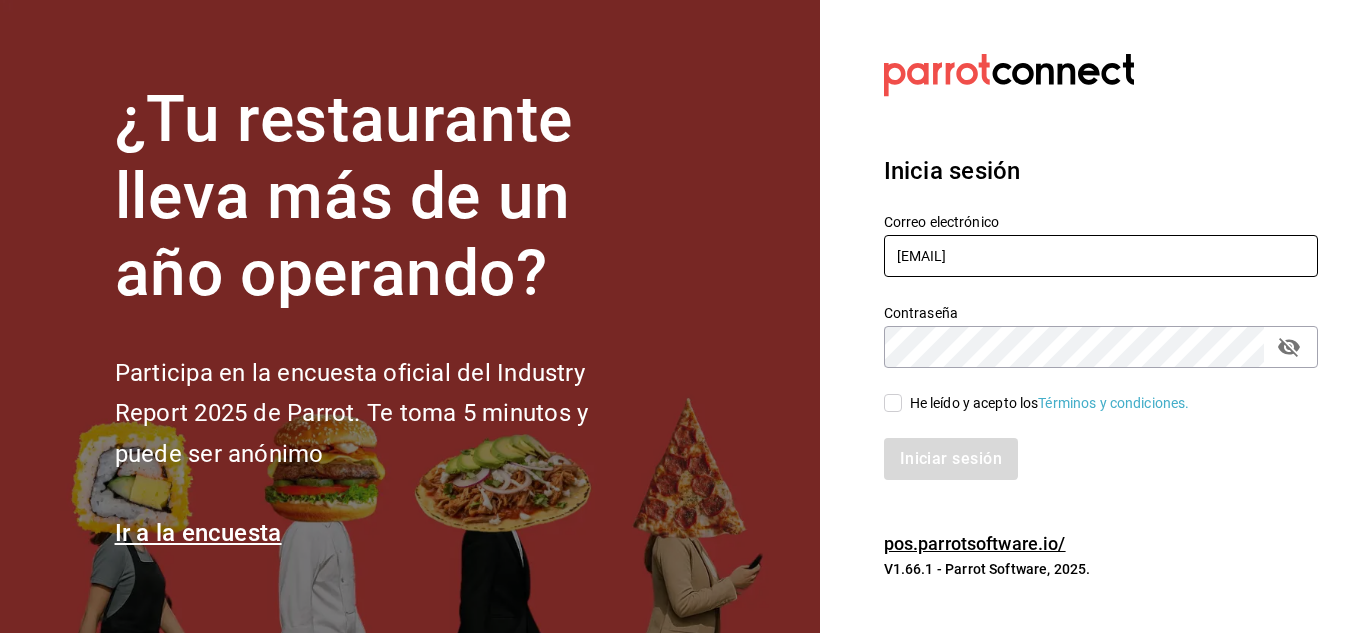 type on "[EMAIL]" 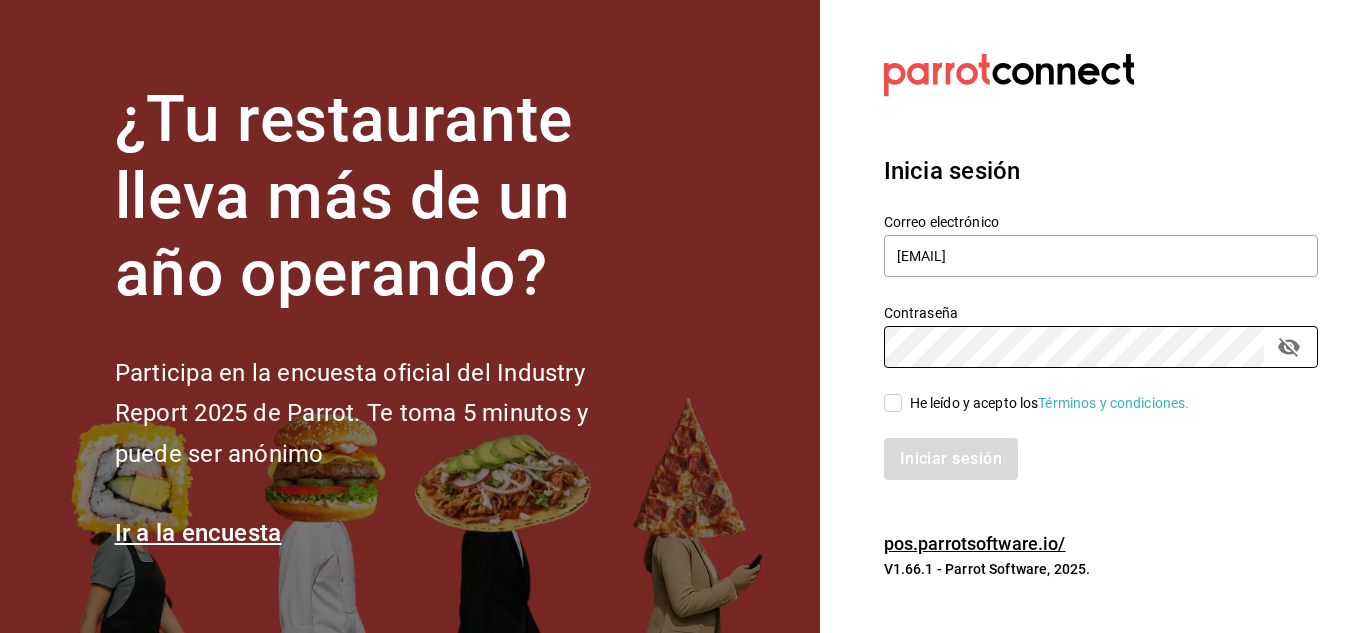 click on "He leído y acepto los  Términos y condiciones." at bounding box center (893, 403) 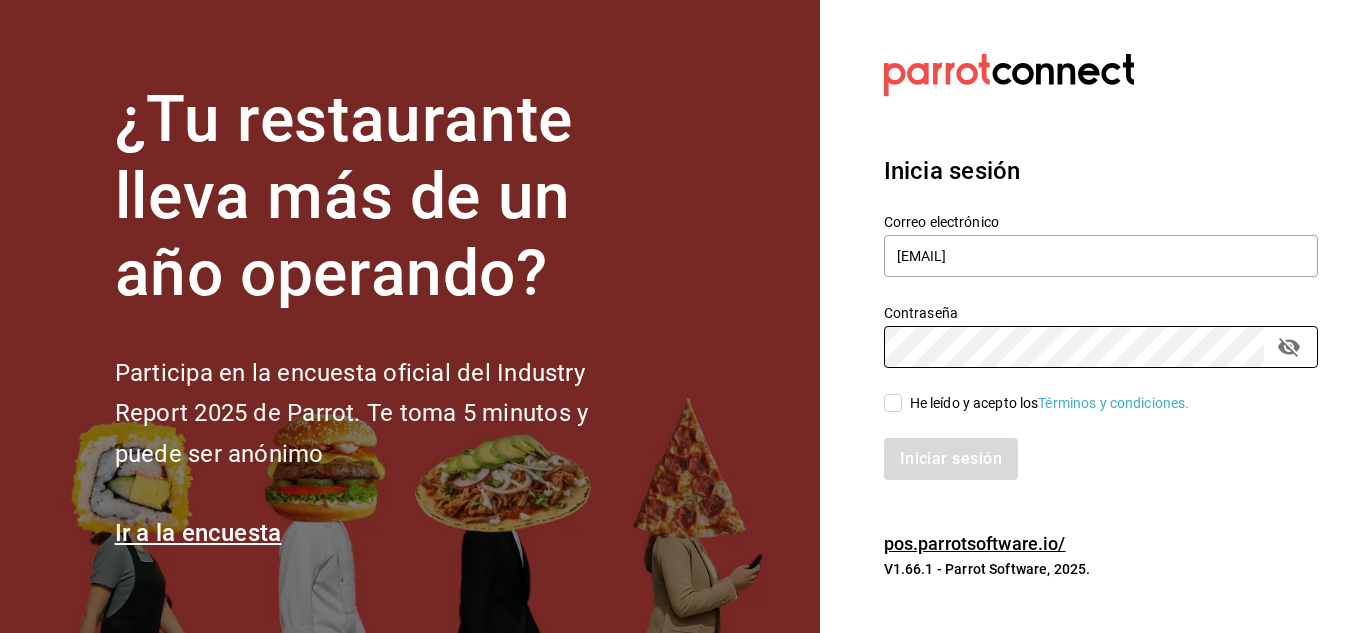 checkbox on "true" 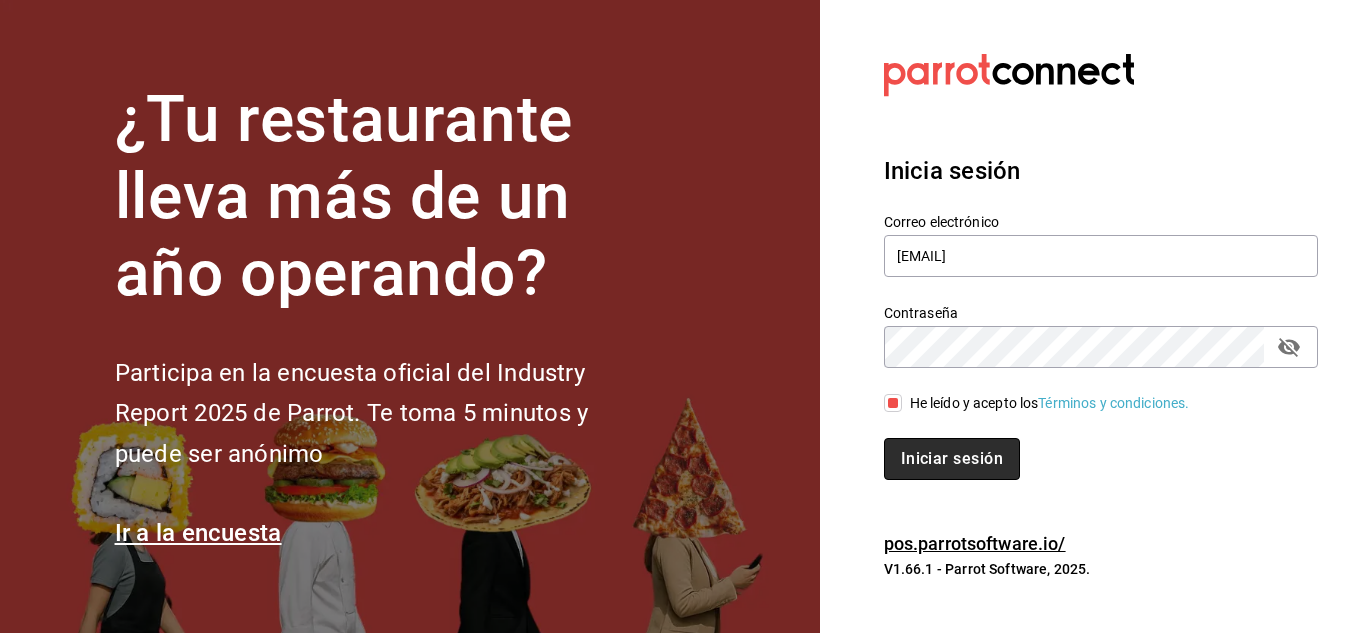 click on "Iniciar sesión" at bounding box center (952, 459) 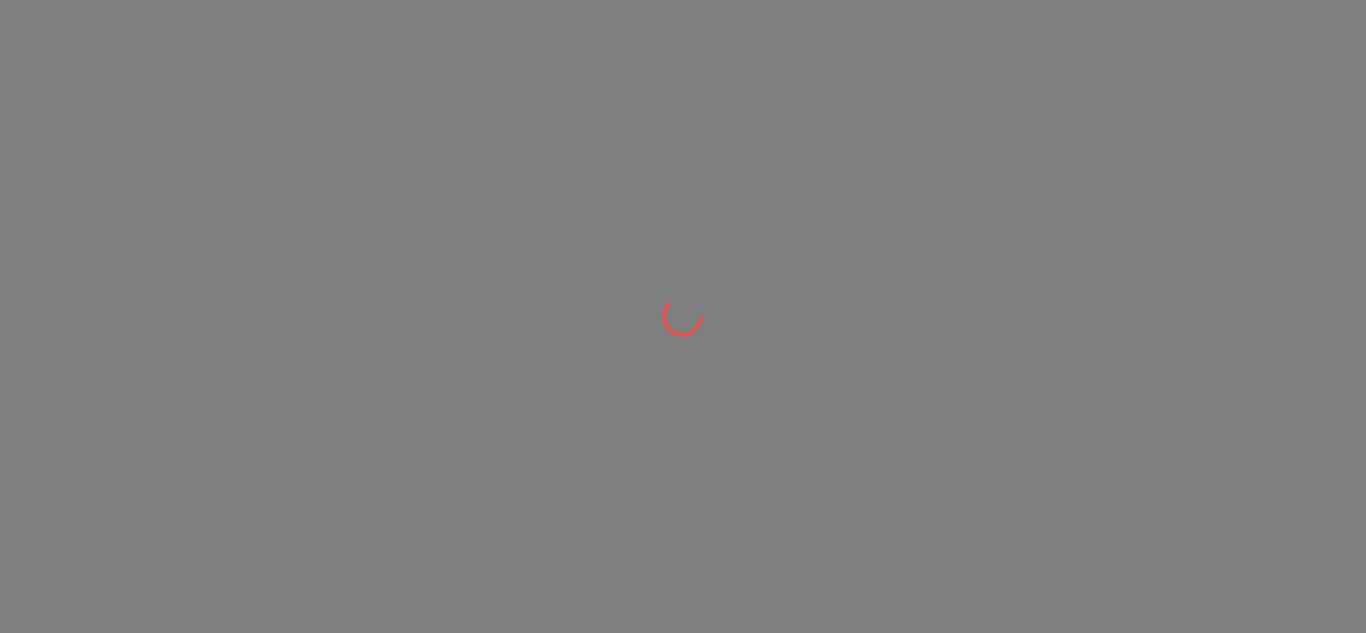 scroll, scrollTop: 0, scrollLeft: 0, axis: both 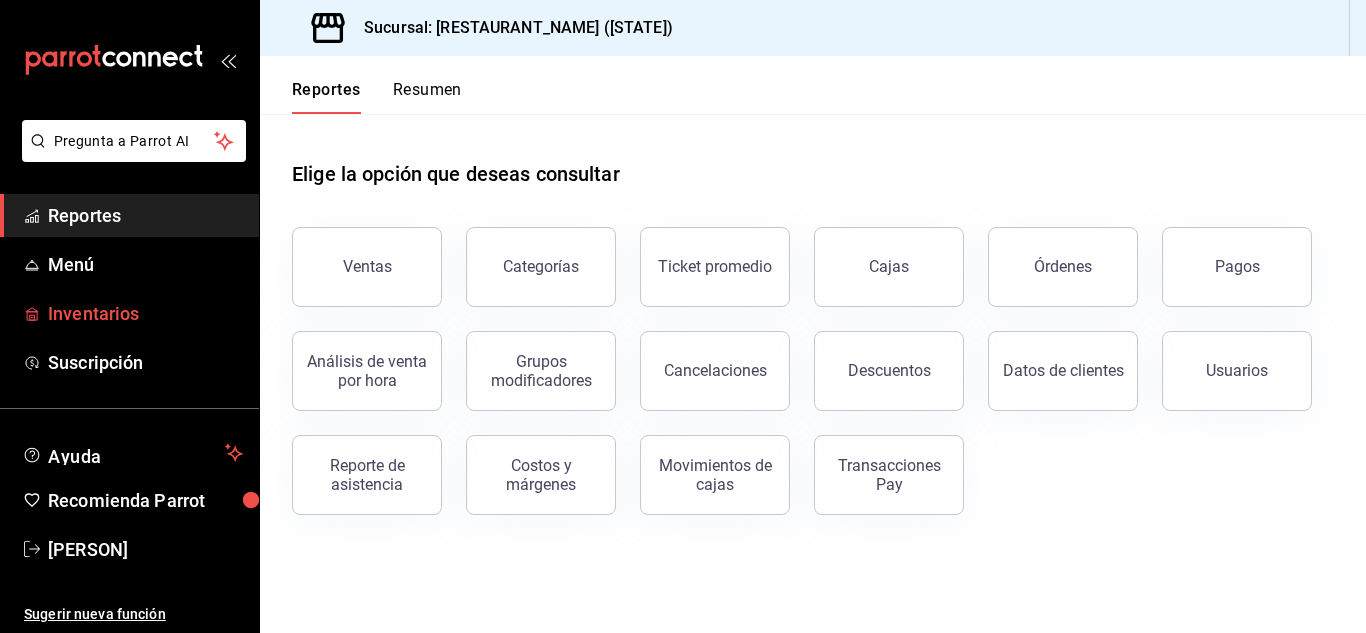 click on "Inventarios" at bounding box center (145, 313) 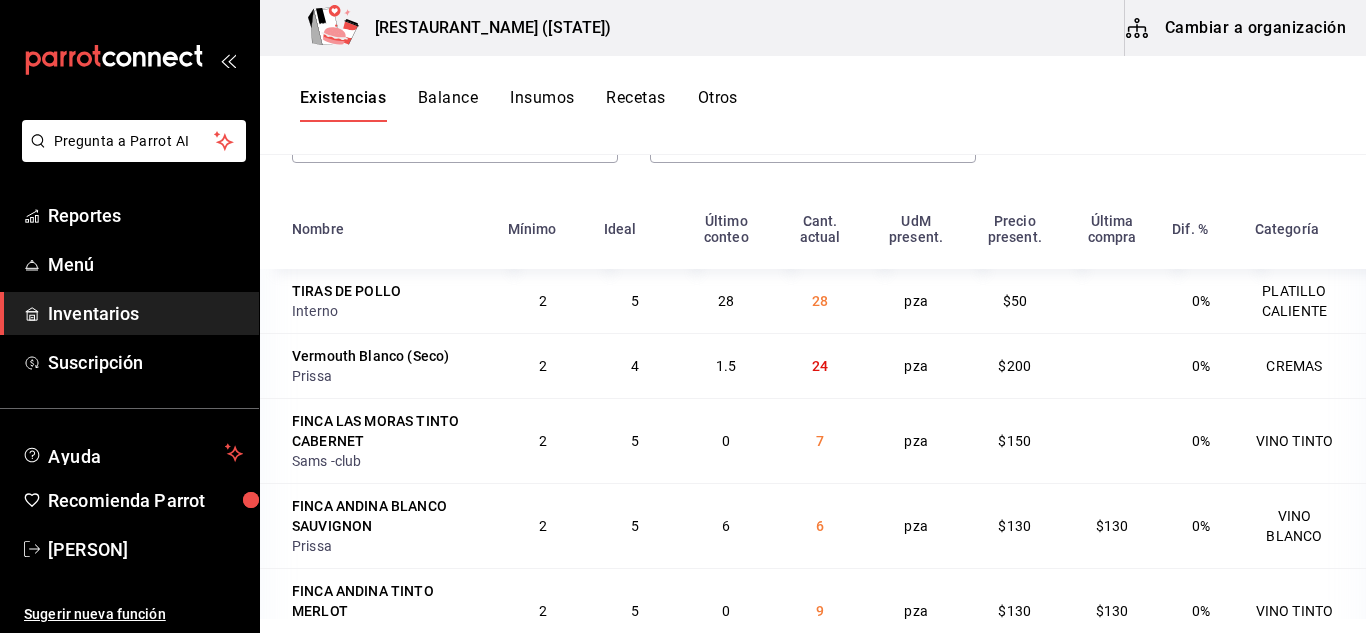scroll, scrollTop: 0, scrollLeft: 0, axis: both 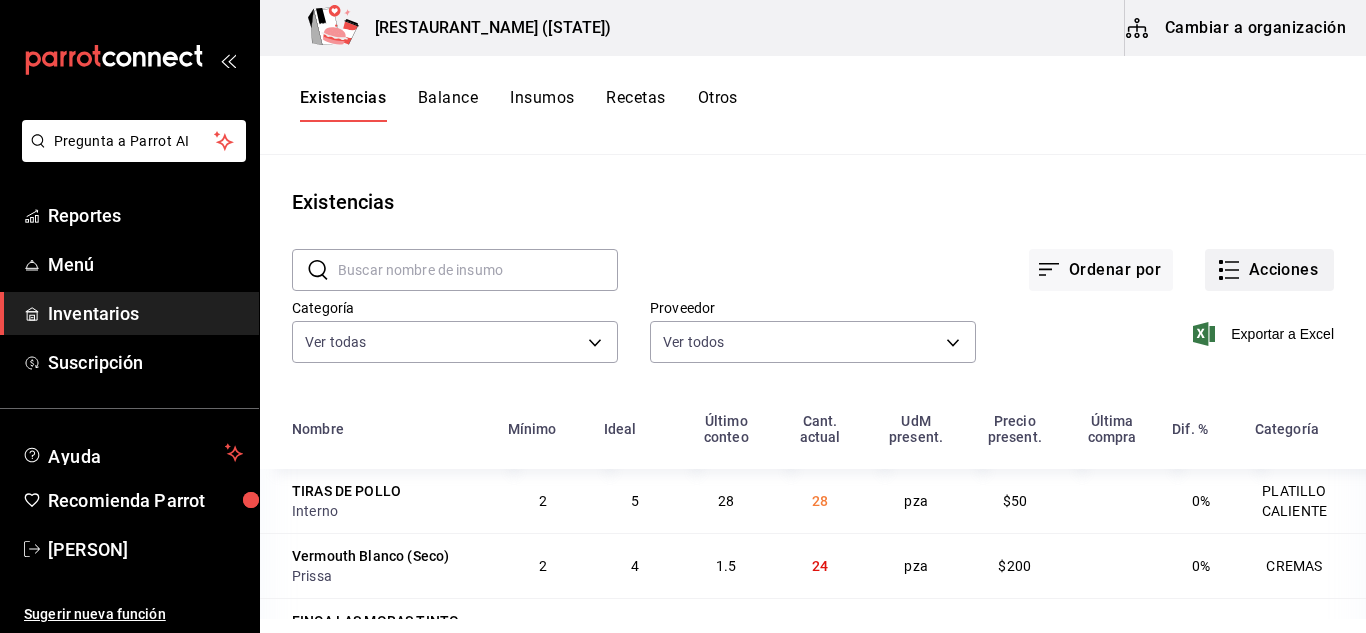 click 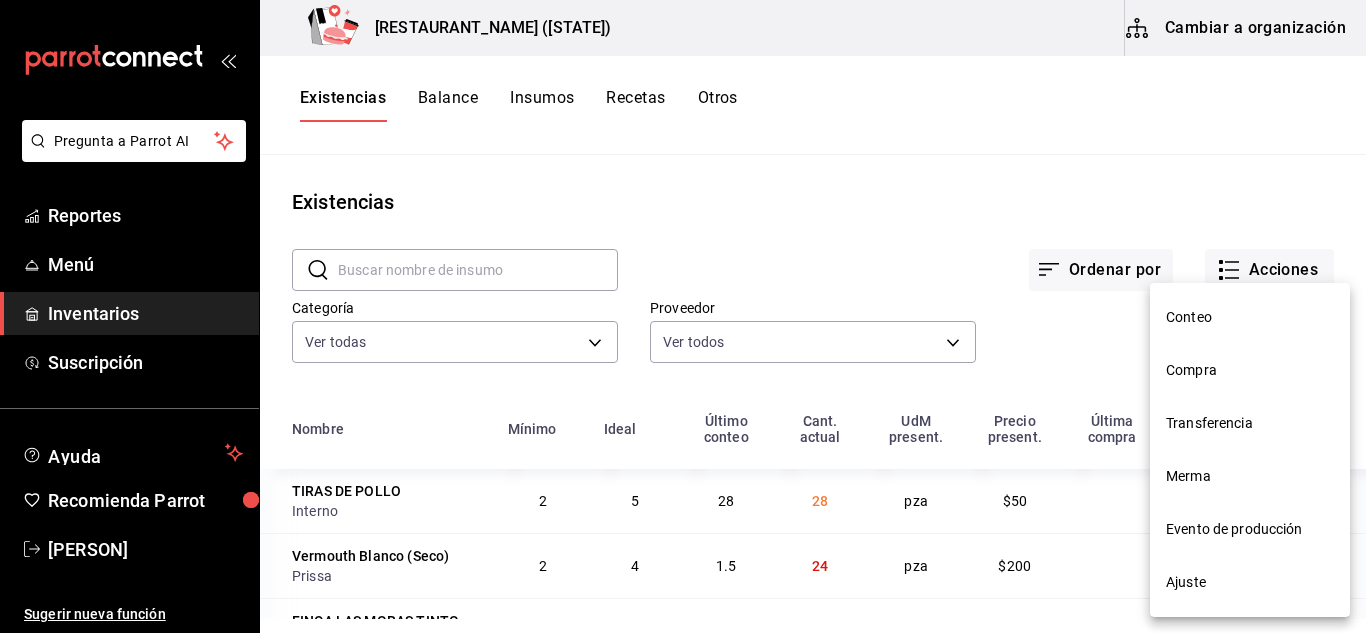 click on "Compra" at bounding box center (1250, 370) 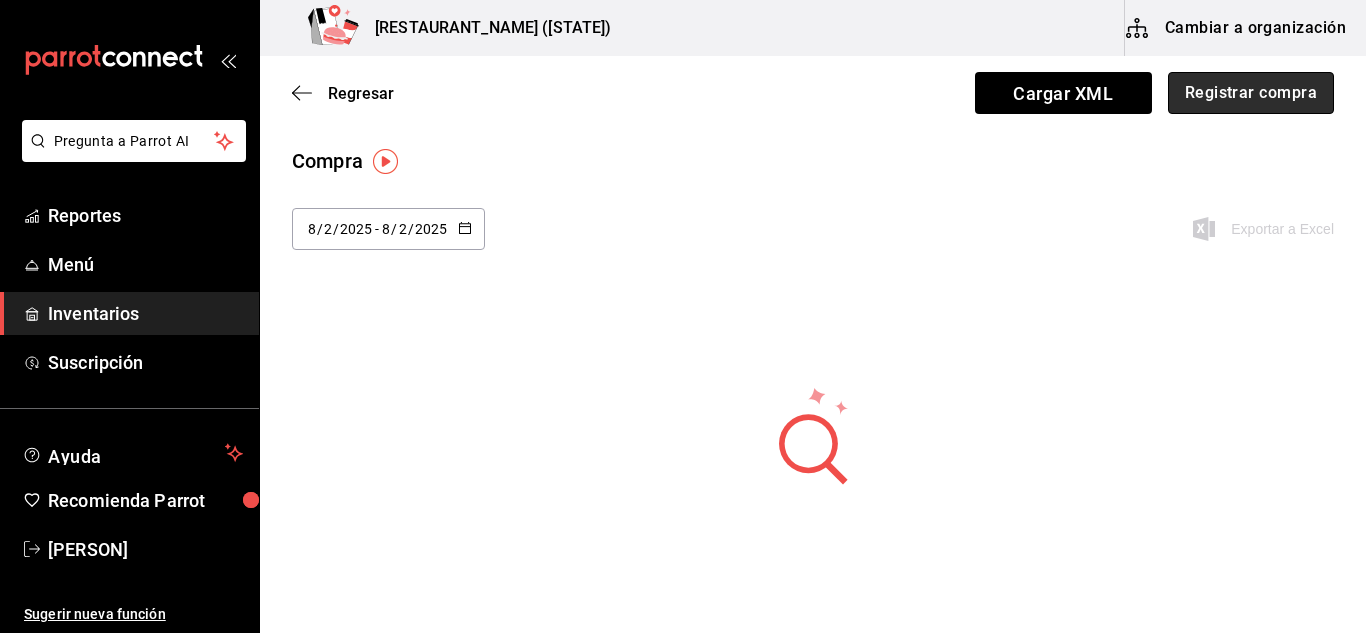 click on "Registrar compra" at bounding box center (1251, 93) 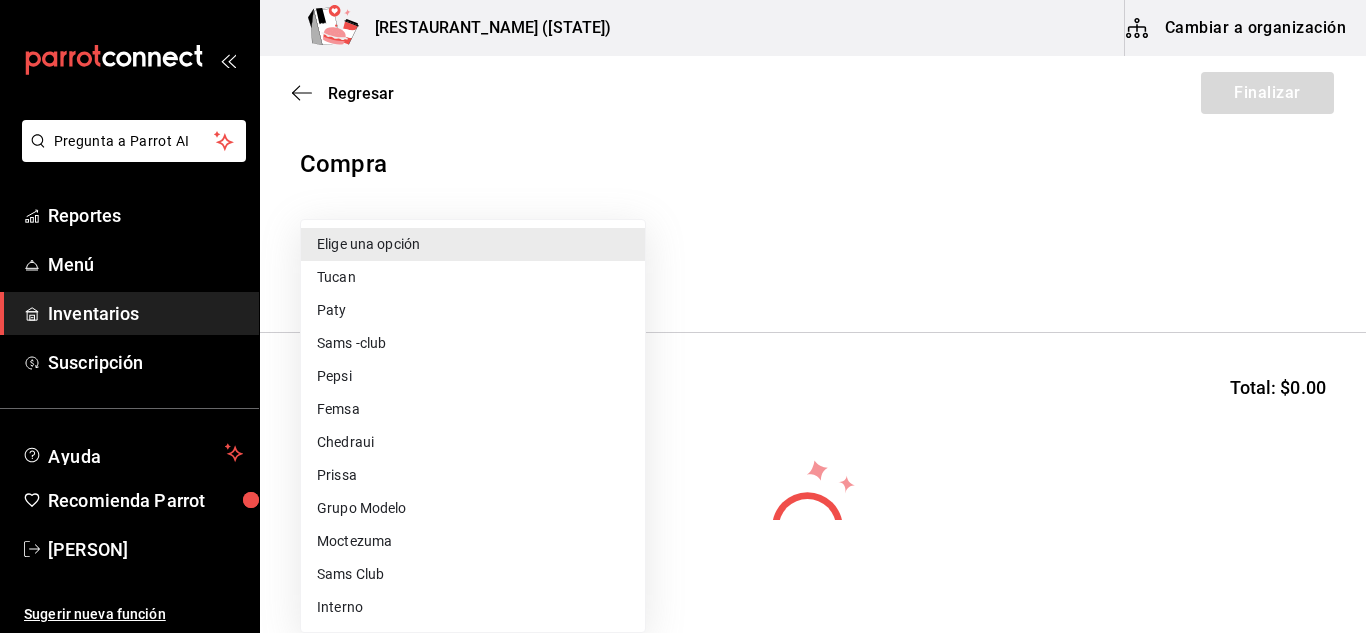 click on "Pregunta a Parrot AI Reportes   Menú   Inventarios   Suscripción   Ayuda Recomienda Parrot   [PERSON]   Sugerir nueva función   [RESTAURANT_NAME] ([STATE]) Cambiar a organización Regresar Finalizar Compra Proveedor Elige una opción default Buscar Total: $0.00 No hay insumos a mostrar. Busca un insumo para agregarlo a la lista GANA 1 MES GRATIS EN TU SUSCRIPCIÓN AQUÍ ¿Recuerdas cómo empezó tu restaurante?
Hoy puedes ayudar a un colega a tener el mismo cambio que tú viviste.
Recomienda Parrot directamente desde tu Portal Administrador.
Es fácil y rápido.
🎁 Por cada restaurante que se una, ganas 1 mes gratis. Ver video tutorial Ir a video Pregunta a Parrot AI Reportes   Menú   Inventarios   Suscripción   Ayuda Recomienda Parrot   [PERSON]   Sugerir nueva función   Editar Eliminar Visitar centro de ayuda ([PHONE]) [EMAIL] Visitar centro de ayuda ([PHONE]) [EMAIL] Elige una opción Tucan Paty Sams -club" at bounding box center [683, 260] 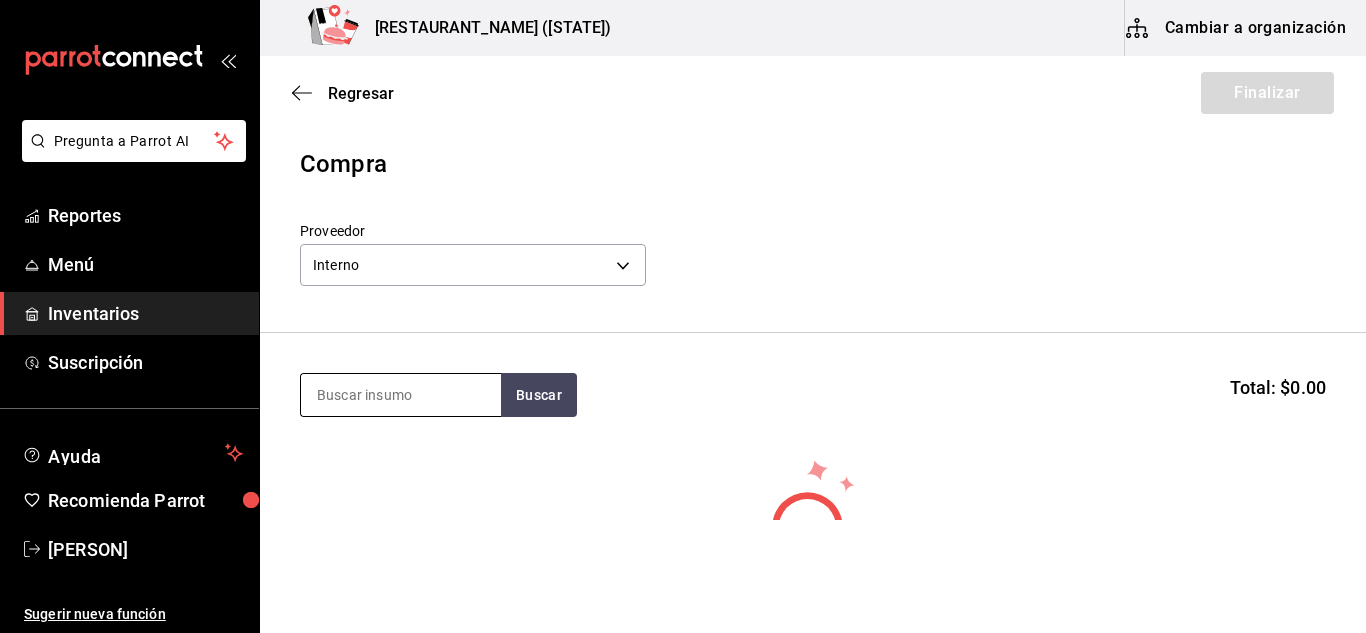 click at bounding box center [401, 395] 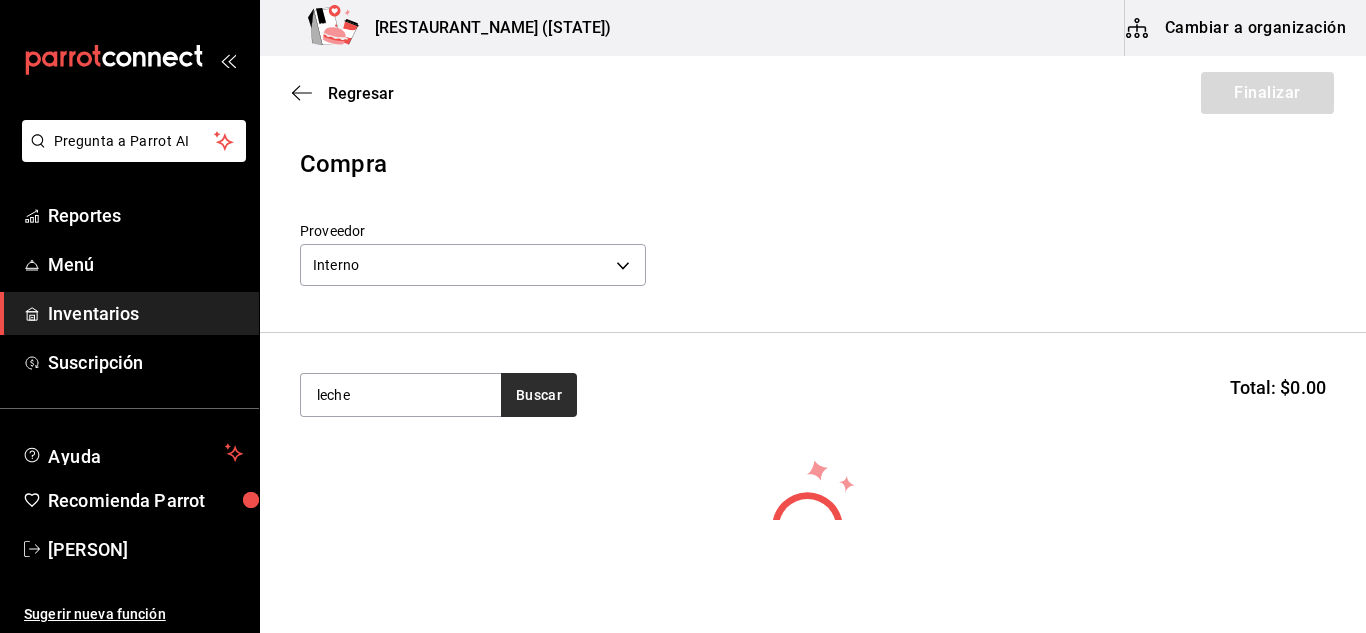 type on "leche" 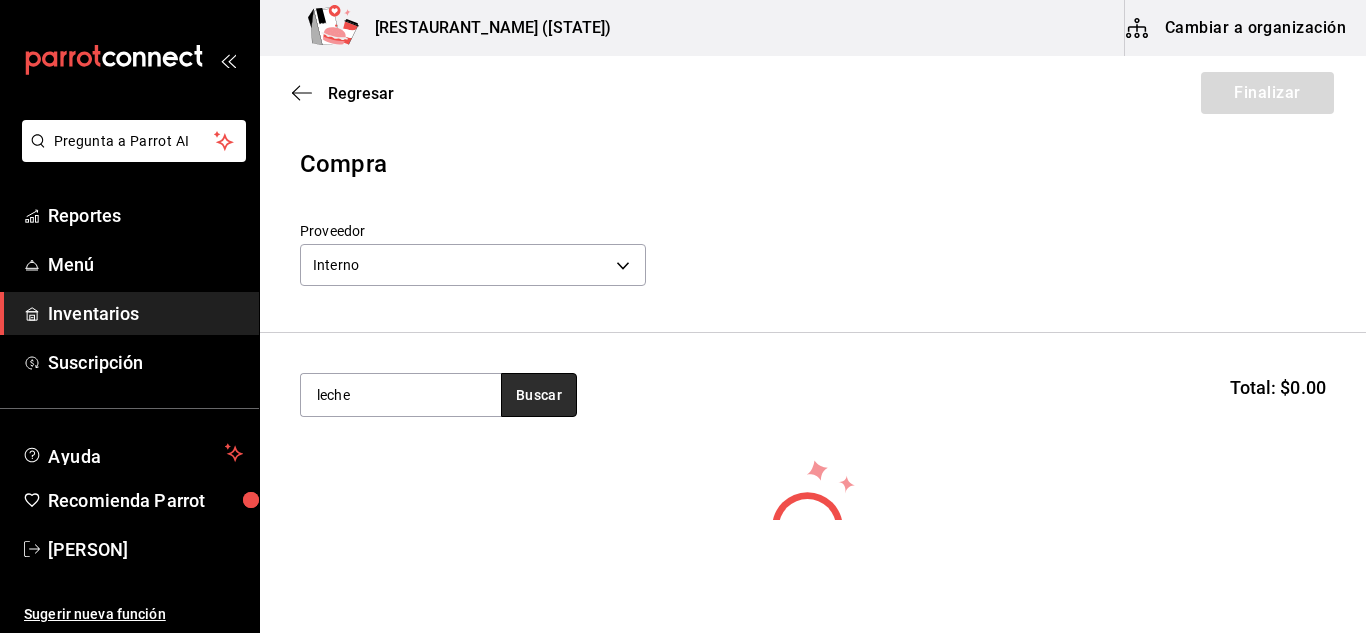 click on "Buscar" at bounding box center (539, 395) 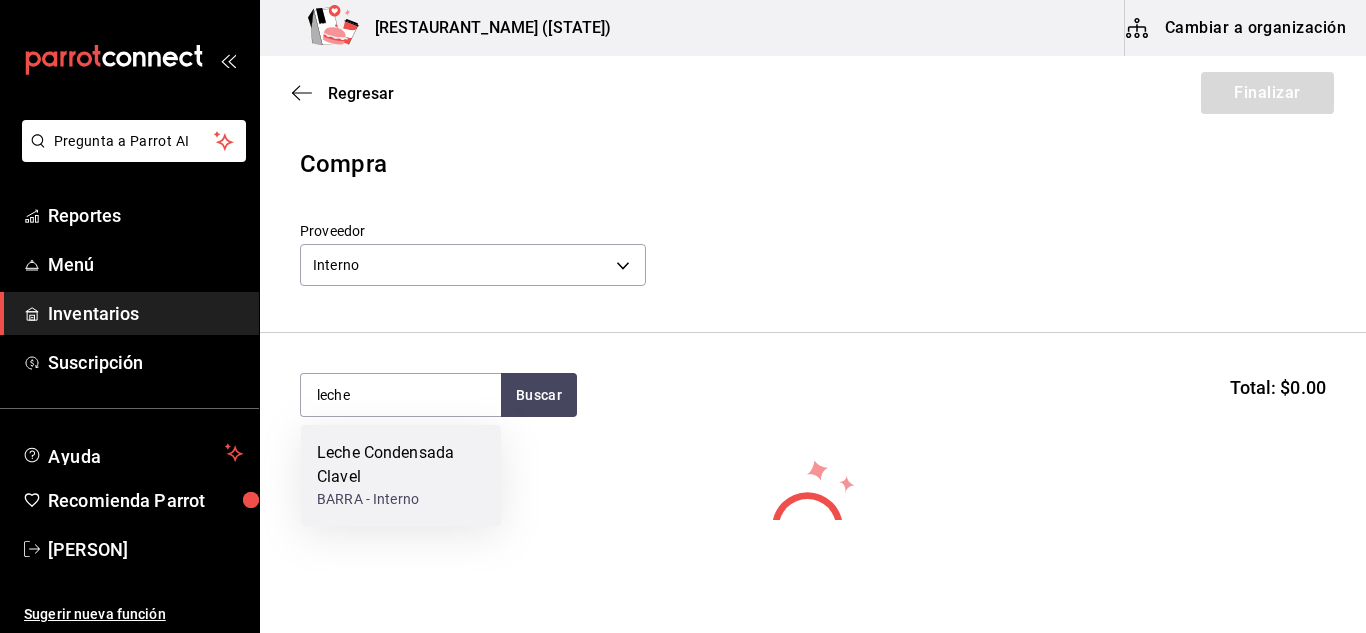 click on "Leche Condensada Clavel" at bounding box center [401, 465] 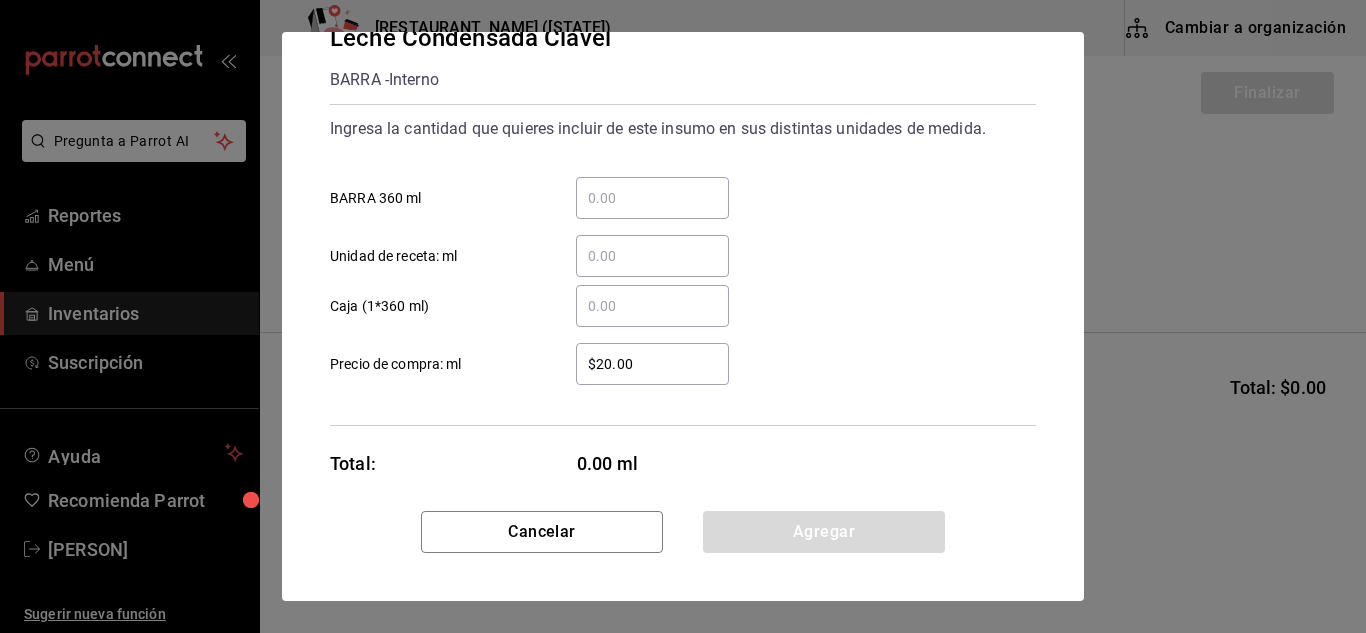 scroll, scrollTop: 74, scrollLeft: 0, axis: vertical 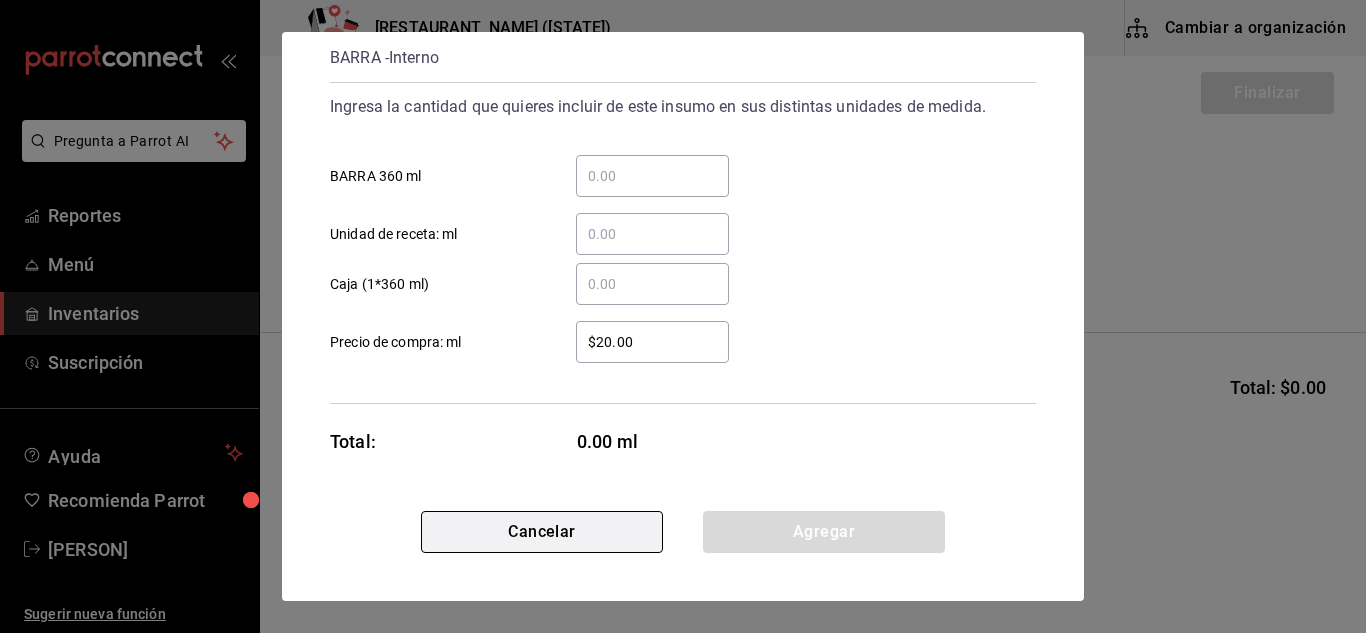 click on "Cancelar" at bounding box center (542, 532) 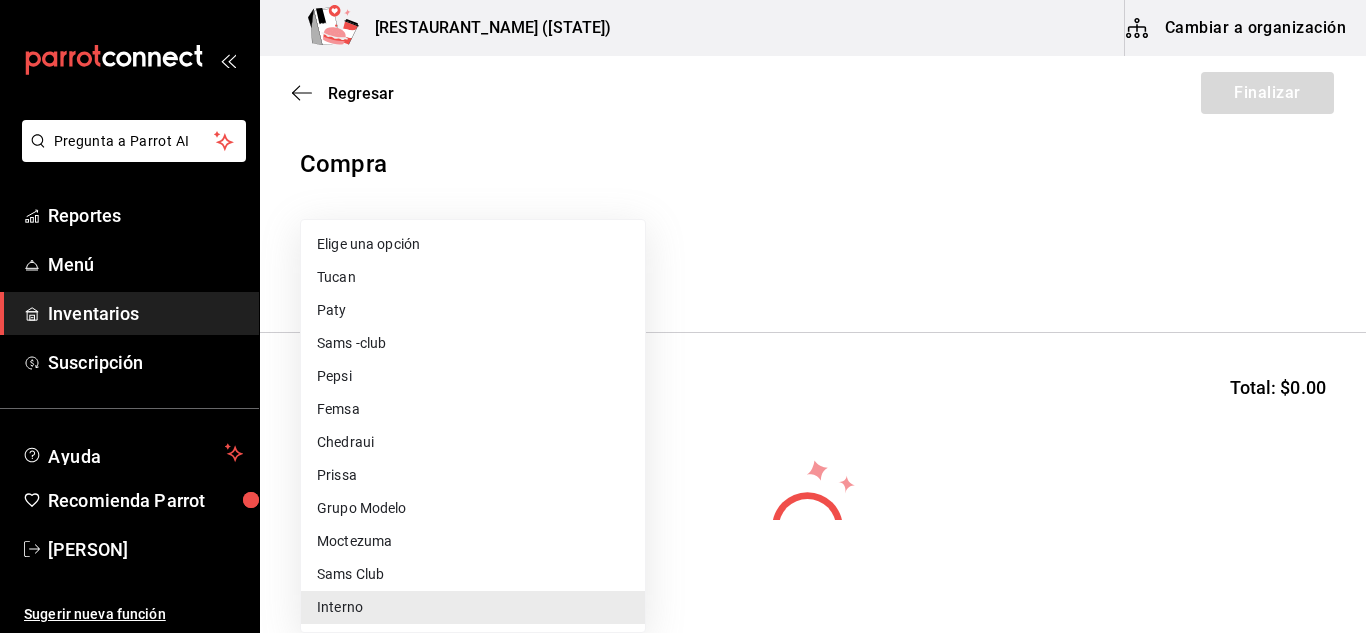 drag, startPoint x: 457, startPoint y: 246, endPoint x: 446, endPoint y: 277, distance: 32.89377 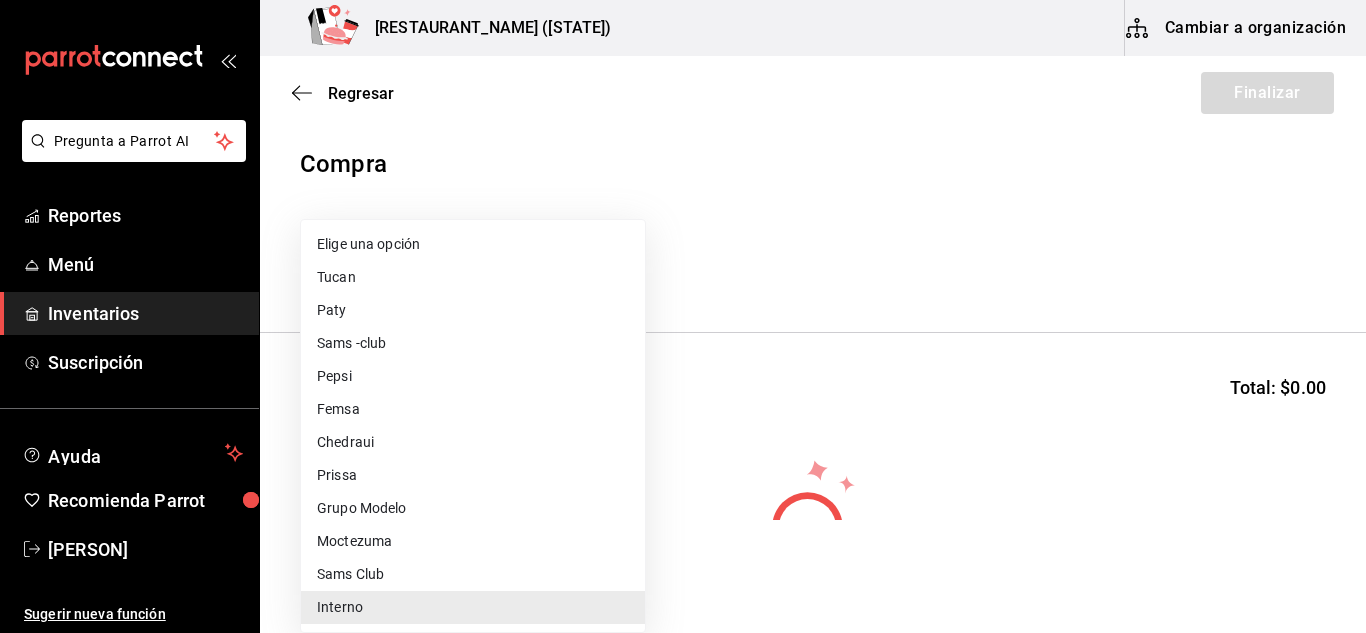 type 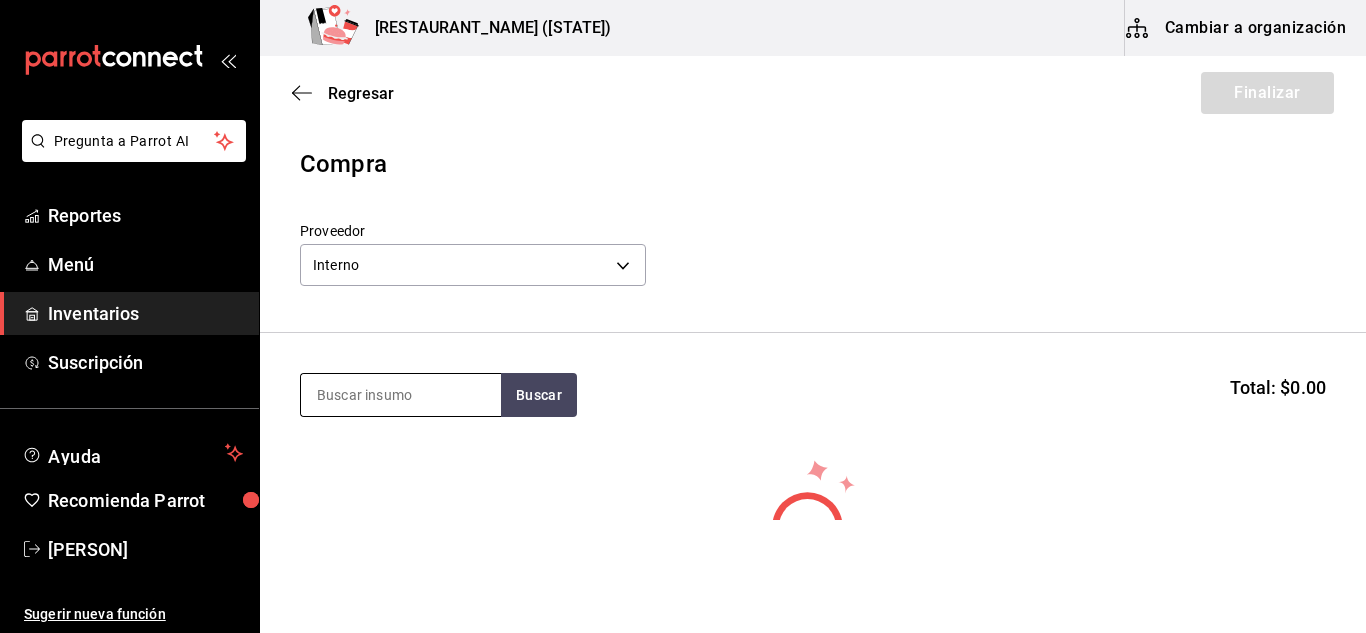 click at bounding box center [401, 395] 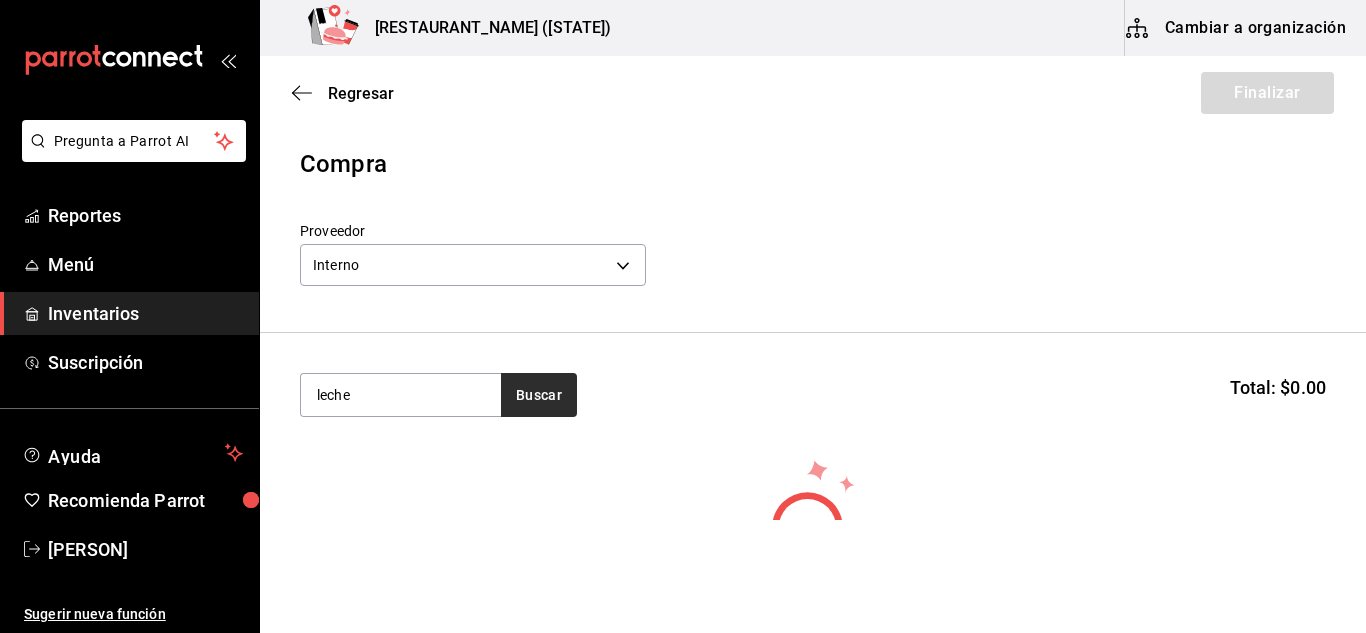 type on "leche" 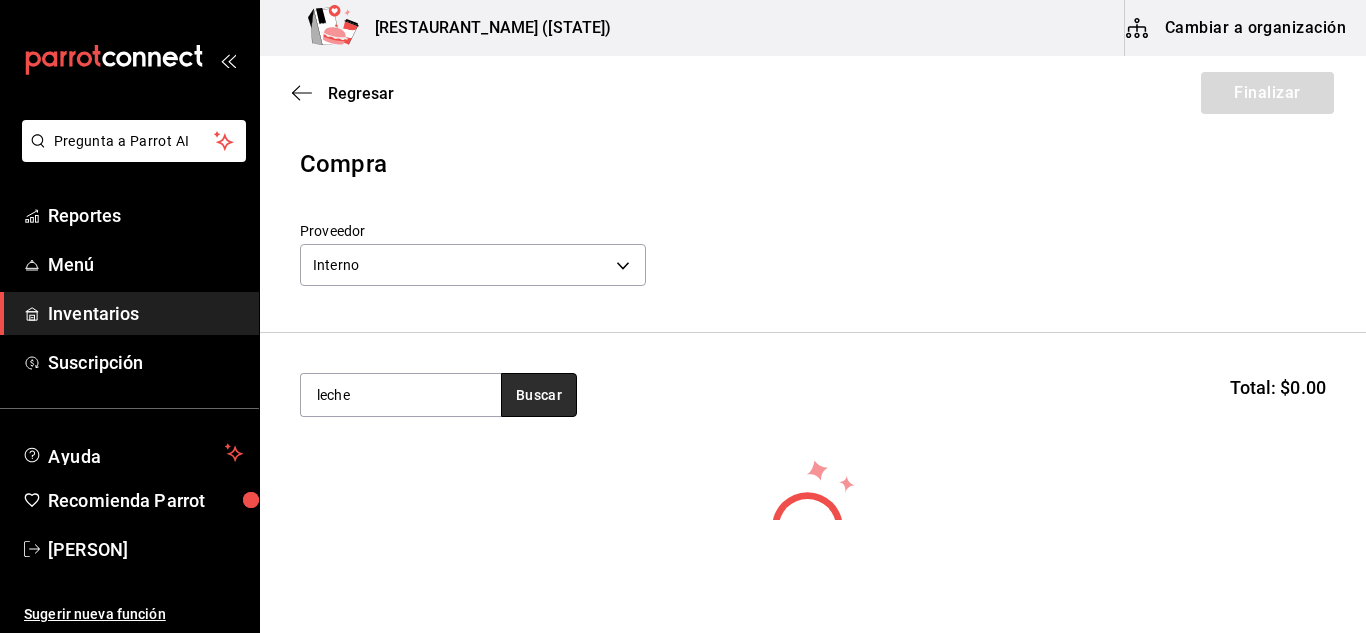 click on "Buscar" at bounding box center (539, 395) 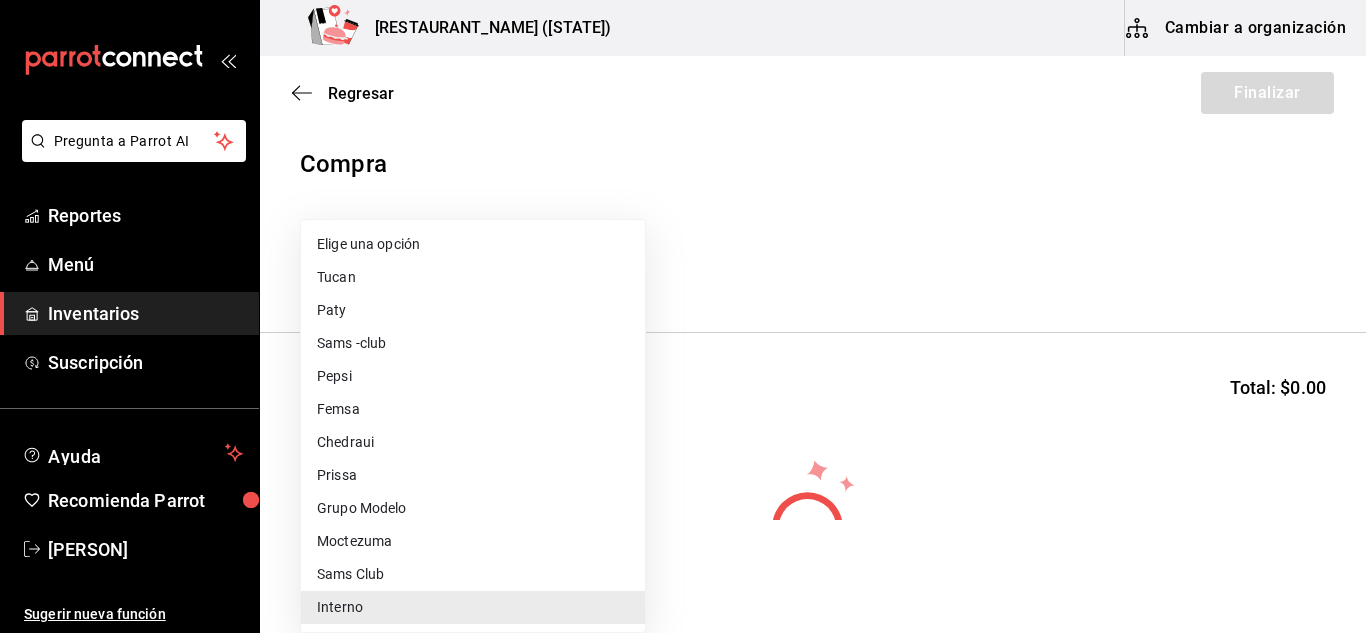 click on "Pregunta a Parrot AI Reportes   Menú   Inventarios   Suscripción   Ayuda Recomienda Parrot   [PERSON]   Sugerir nueva función   [RESTAURANT_NAME] ([STATE]) Cambiar a organización Regresar Finalizar Compra Proveedor Interno [UUID] Buscar Total: $0.00 No hay insumos a mostrar. Busca un insumo para agregarlo a la lista GANA 1 MES GRATIS EN TU SUSCRIPCIÓN AQUÍ ¿Recuerdas cómo empezó tu restaurante?
Hoy puedes ayudar a un colega a tener el mismo cambio que tú viviste.
Recomienda Parrot directamente desde tu Portal Administrador.
Es fácil y rápido.
🎁 Por cada restaurante que se una, ganas 1 mes gratis. Ver video tutorial Ir a video Pregunta a Parrot AI Reportes   Menú   Inventarios   Suscripción   Ayuda Recomienda Parrot   [PERSON]   Sugerir nueva función   Editar Eliminar Visitar centro de ayuda ([PHONE]) [EMAIL] Visitar centro de ayuda ([PHONE]) [EMAIL] Elige una opción" at bounding box center [683, 260] 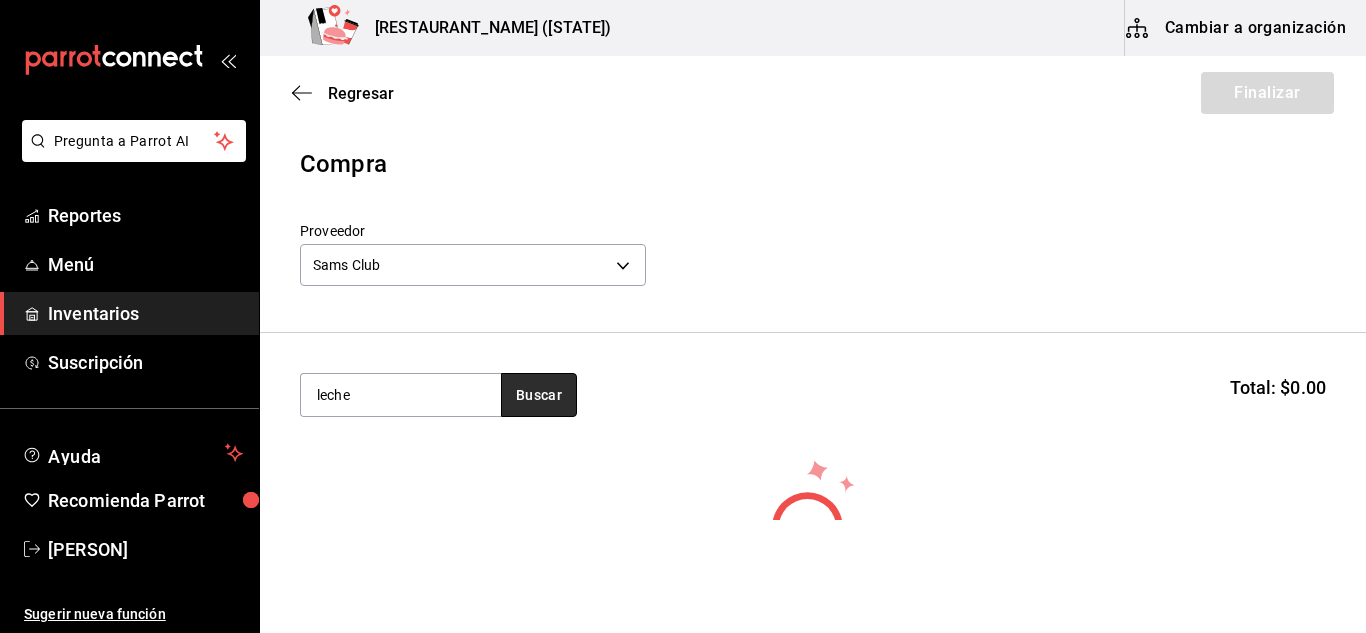 click on "Buscar" at bounding box center [539, 395] 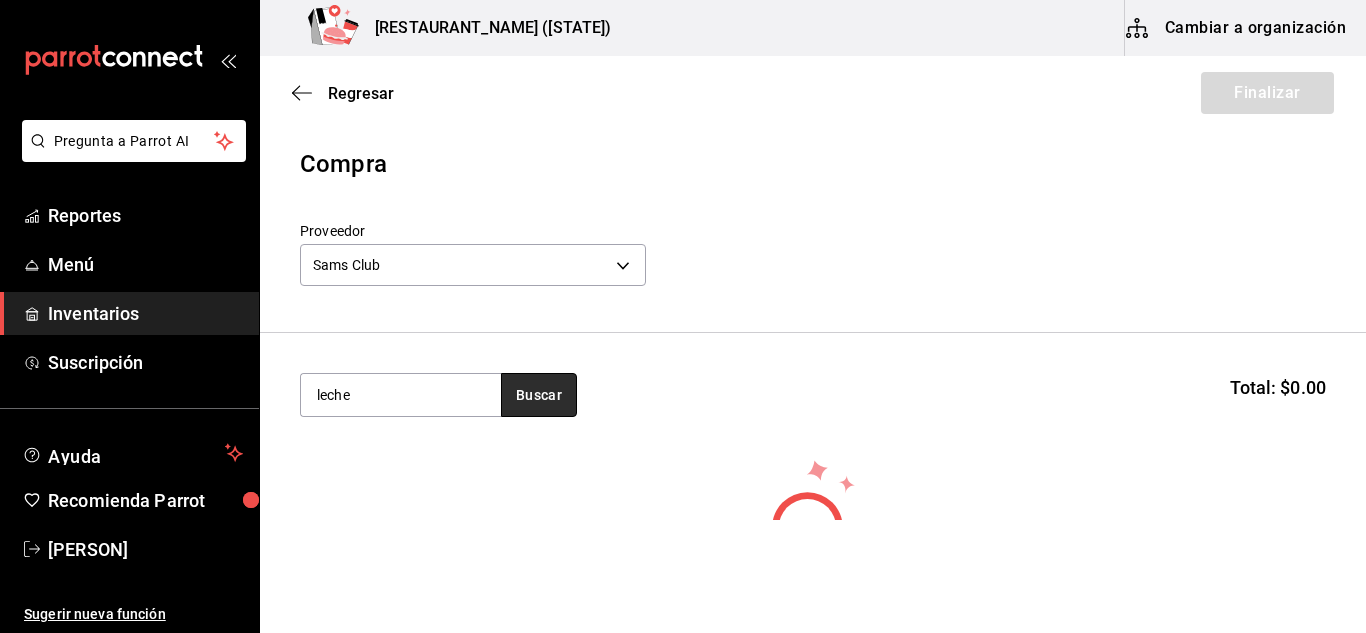 click on "Buscar" at bounding box center [539, 395] 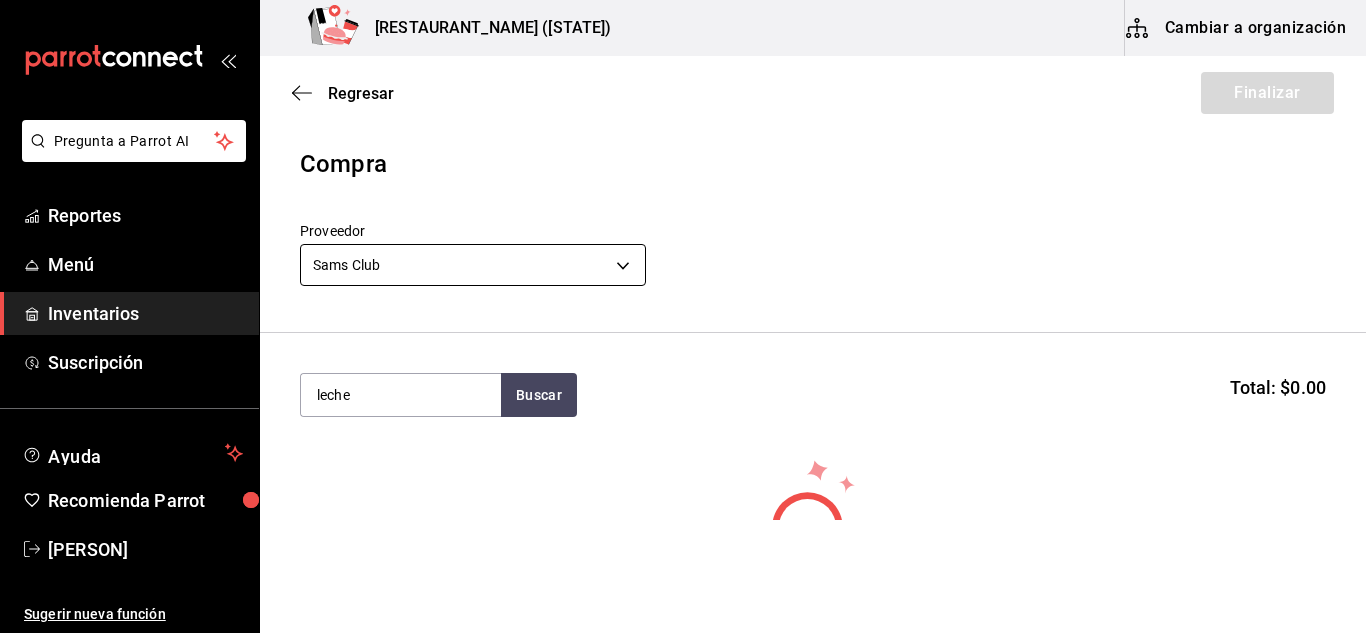 click on "Sams Club [UUID] leche Buscar Total: $0.00 No hay insumos a mostrar. Busca un insumo para agregarlo a la lista GANA 1 MES GRATIS EN TU SUSCRIPCIÓN AQUÍ ¿Recuerdas cómo empezó tu restaurante?
Hoy puedes ayudar a un colega a tener el mismo cambio que tú viviste.
Recomienda Parrot directamente desde tu Portal Administrador.
Es fácil y rápido.
🎁 Por cada restaurante que se una, ganas 1 mes gratis. Ver video tutorial Ir a video Pregunta a Parrot AI Reportes   Menú   Inventarios   Suscripción   Ayuda Recomienda Parrot   [PERSON]   Sugerir nueva función   Editar Eliminar Visitar centro de ayuda ([PHONE]) [EMAIL] Visitar centro de ayuda ([PHONE]) [EMAIL]" at bounding box center [683, 260] 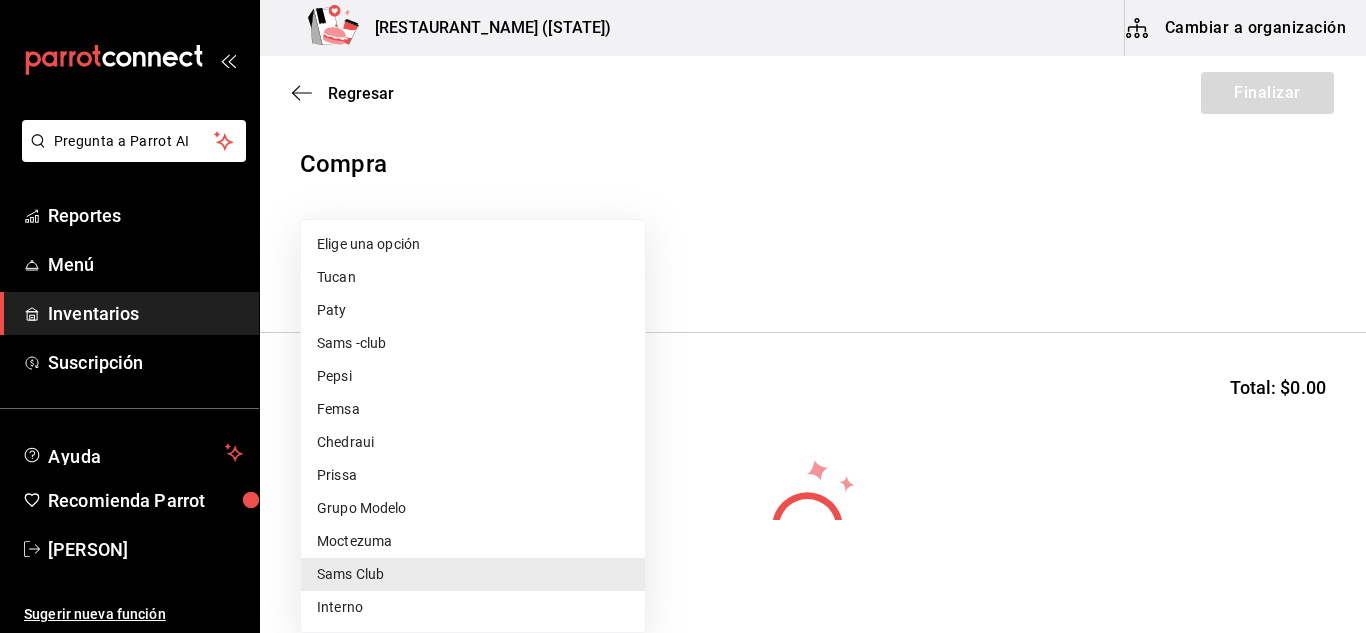 click on "Sams -club" at bounding box center (473, 343) 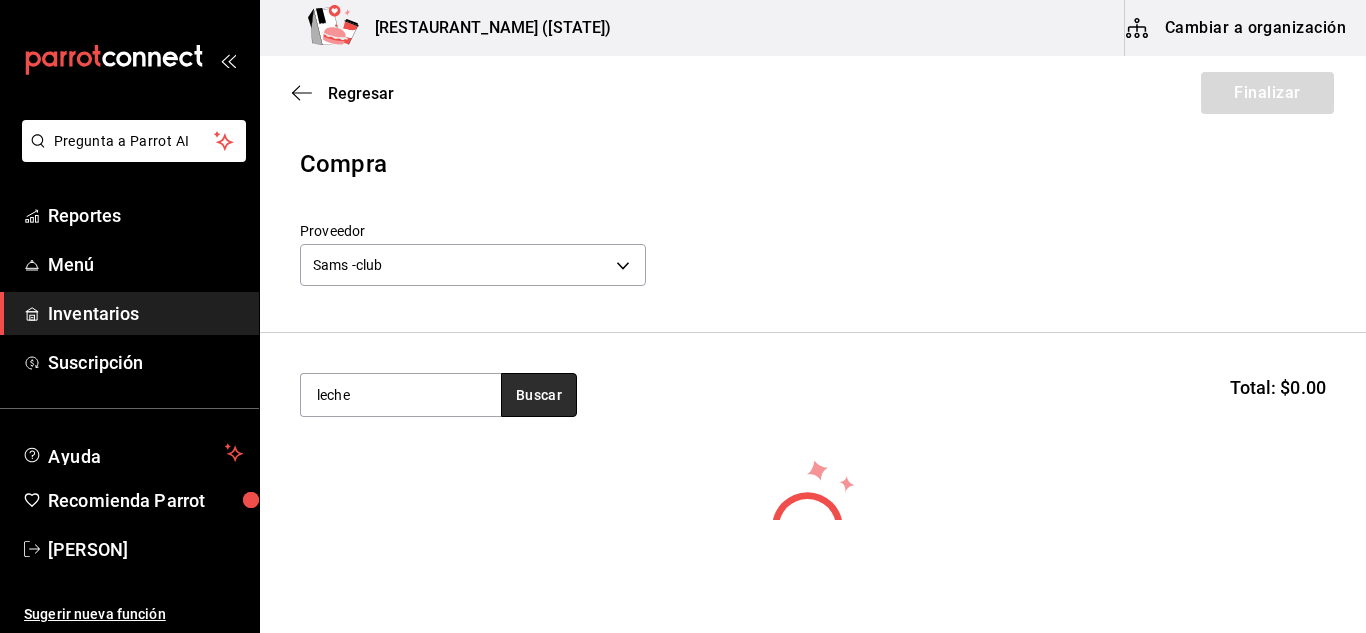click on "Buscar" at bounding box center (539, 395) 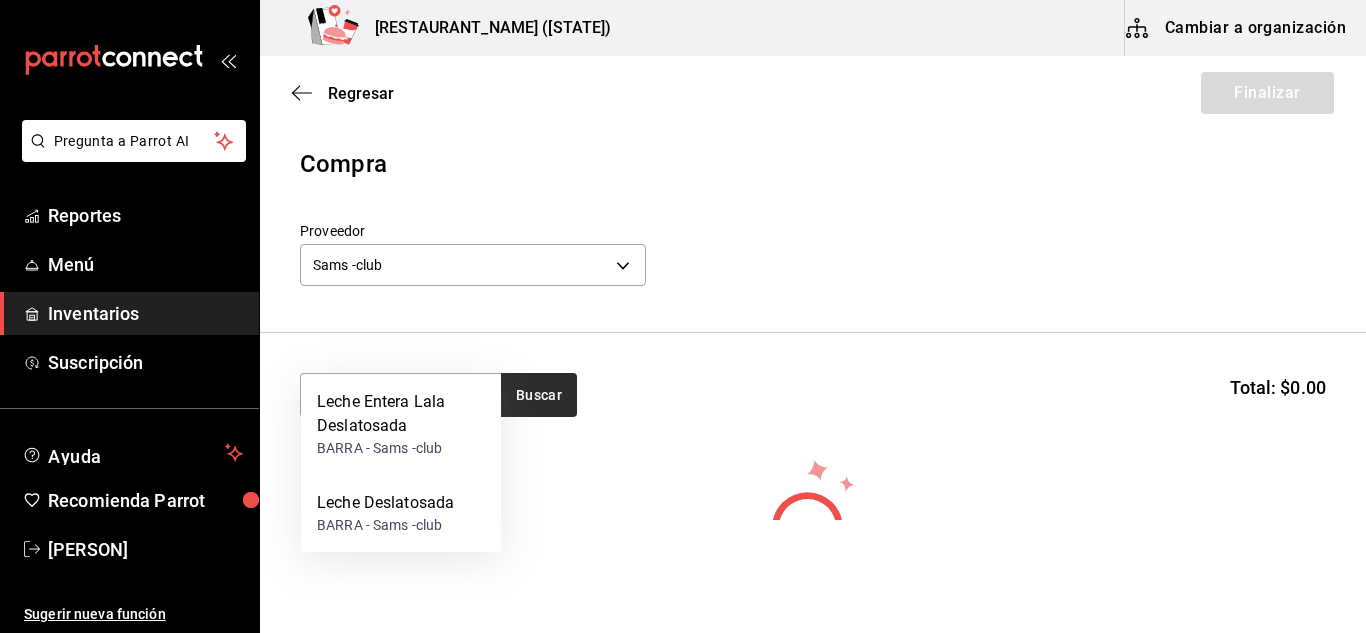 scroll, scrollTop: 100, scrollLeft: 0, axis: vertical 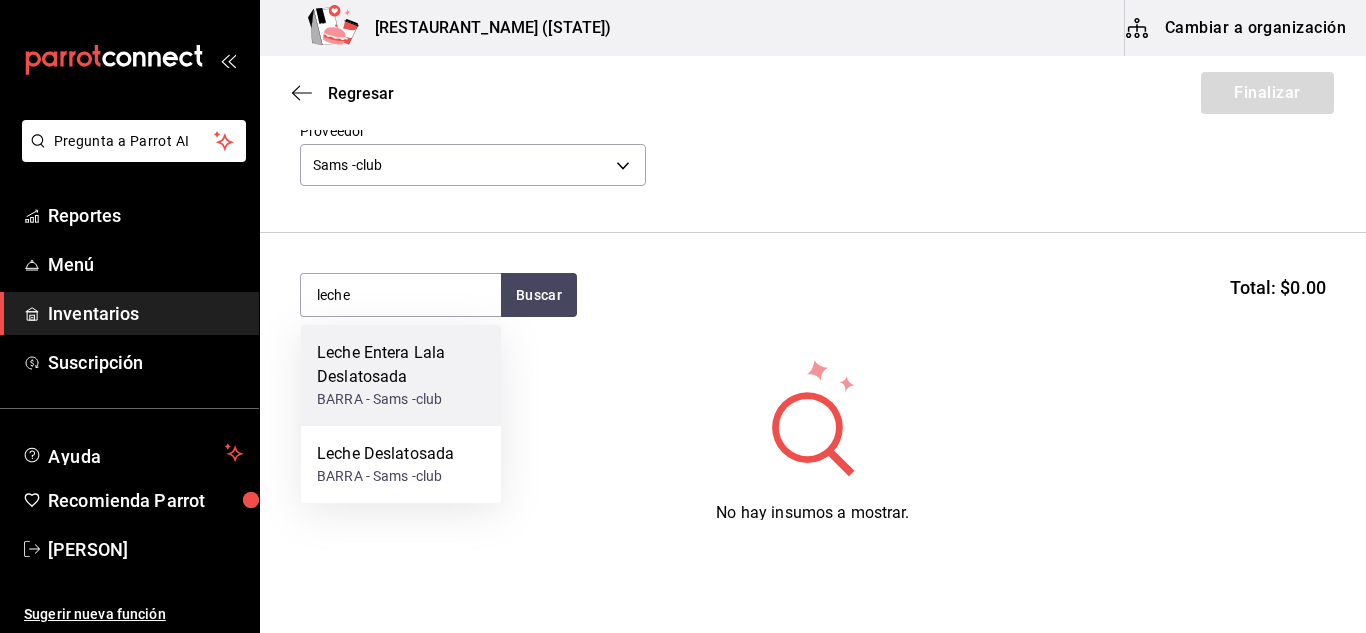 click on "Leche Entera Lala Deslatosada" at bounding box center [401, 365] 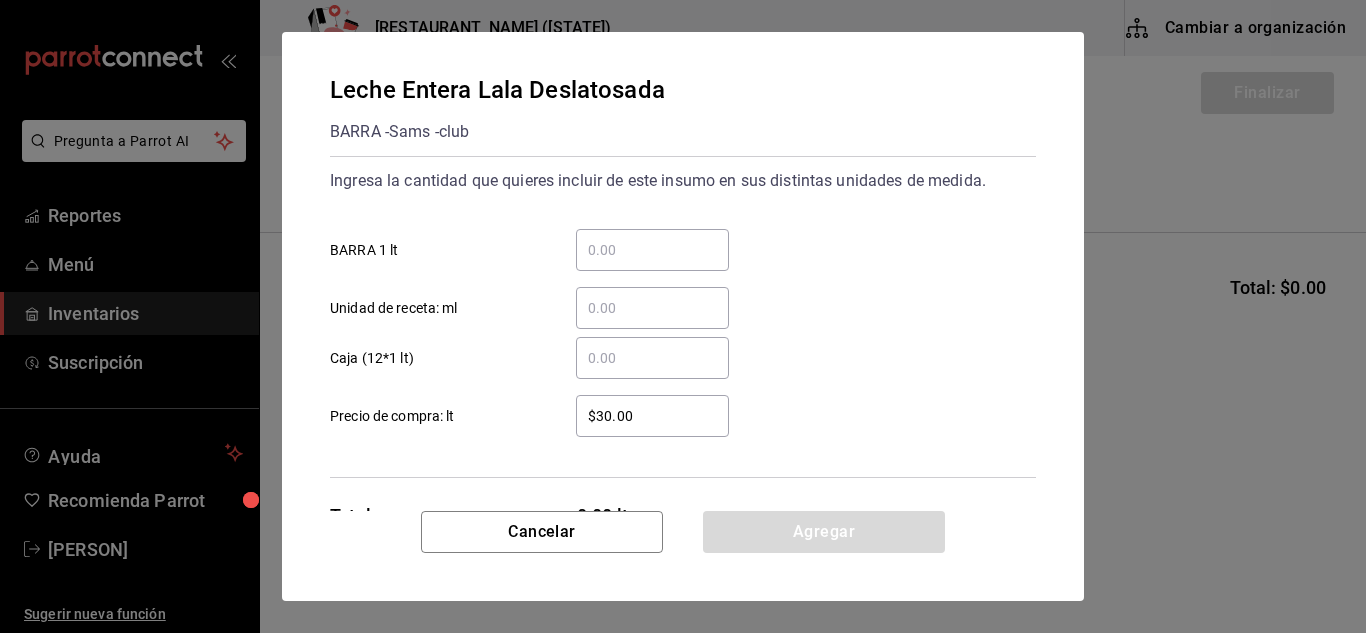 click on "​ BARRA 1 lt" at bounding box center (652, 250) 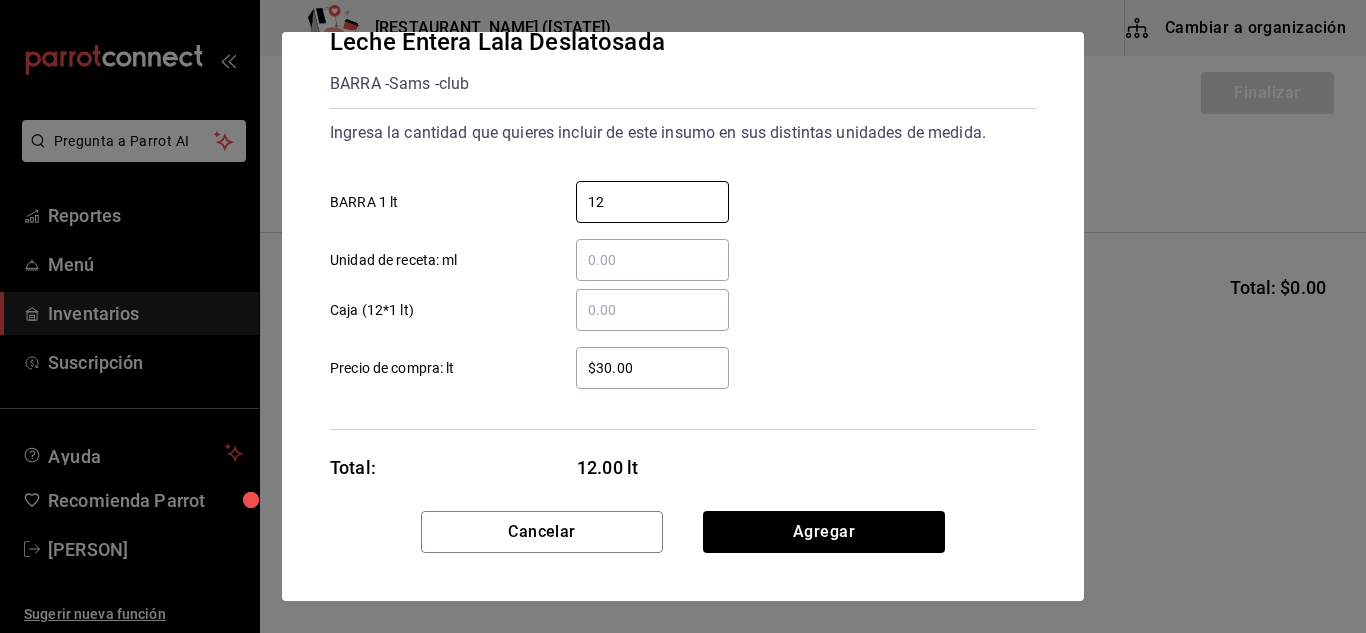 scroll, scrollTop: 74, scrollLeft: 0, axis: vertical 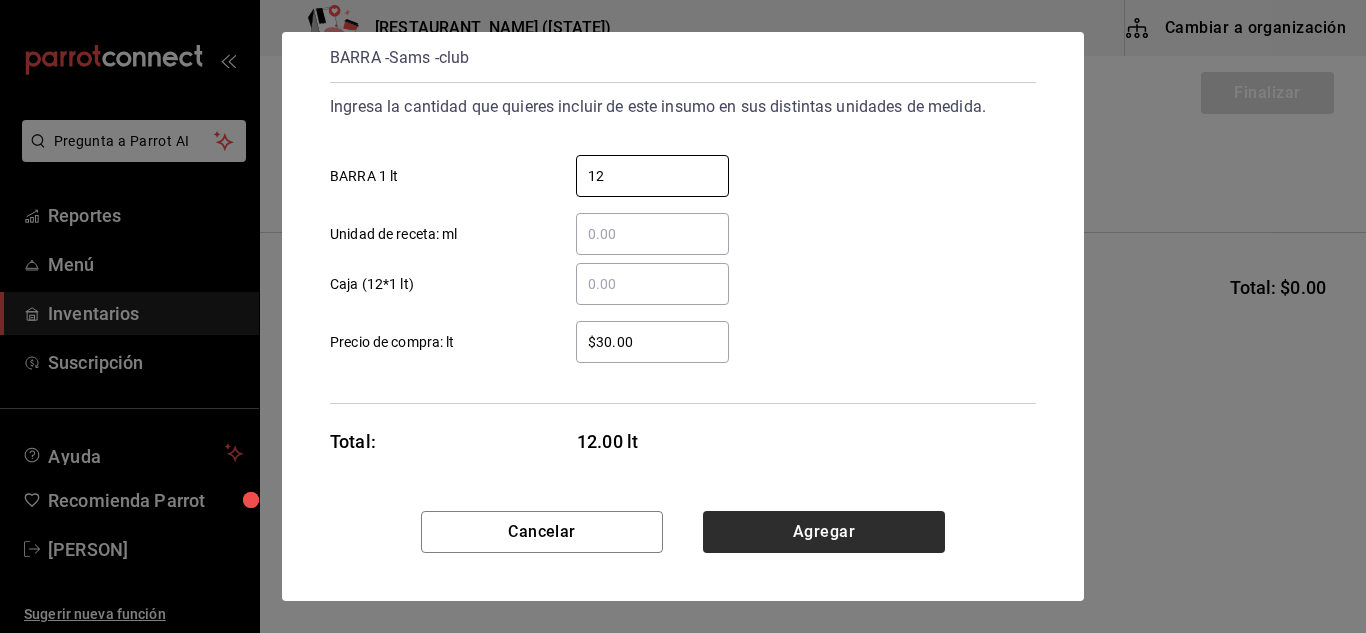 type on "12" 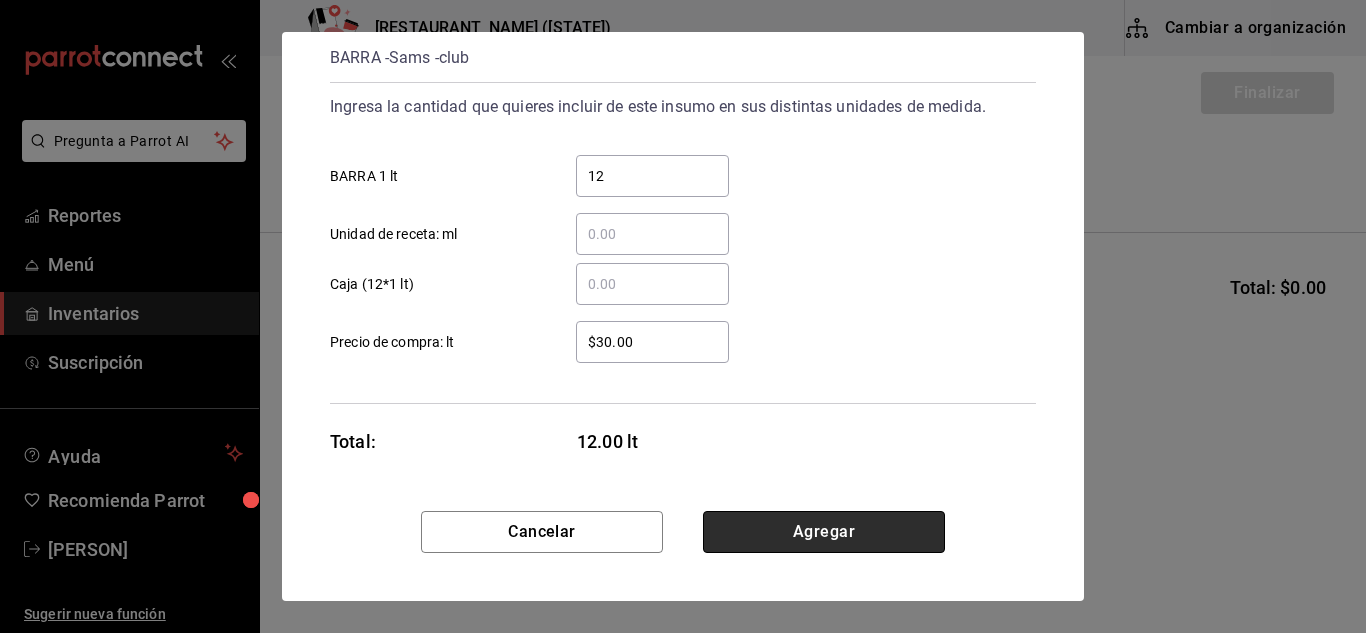 click on "Agregar" at bounding box center [824, 532] 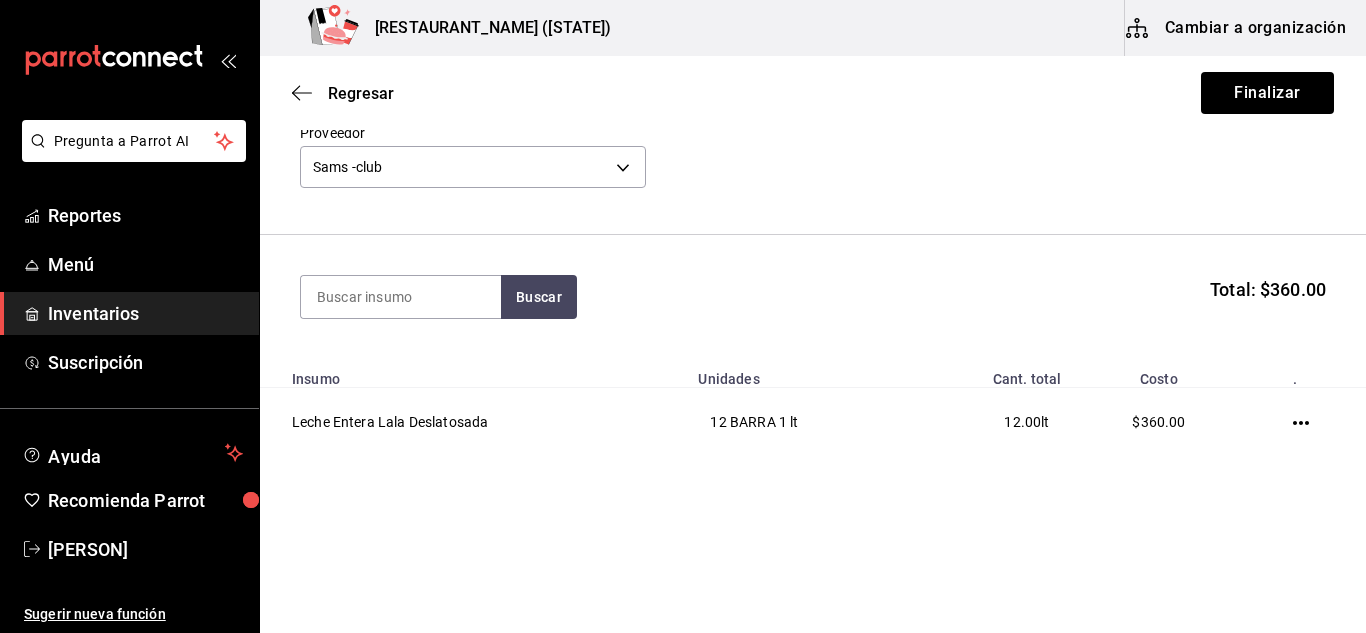 scroll, scrollTop: 99, scrollLeft: 0, axis: vertical 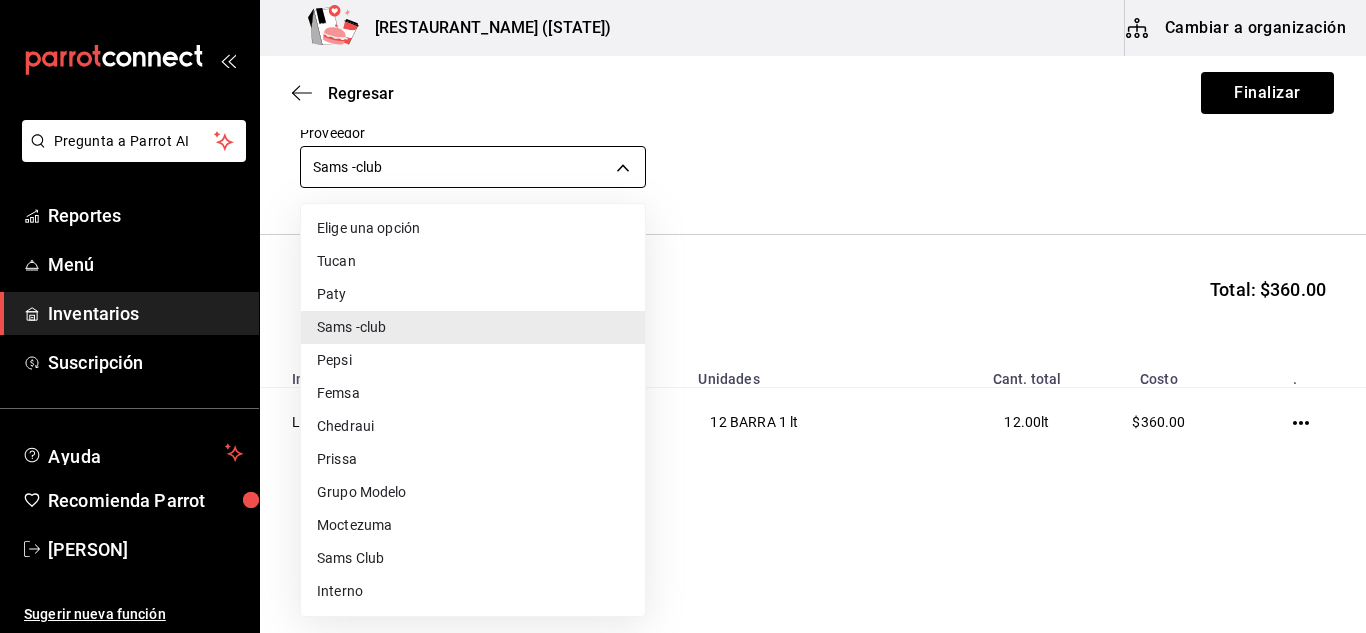 click on "Pregunta a Parrot AI Reportes   Menú   Inventarios   Suscripción   Ayuda Recomienda Parrot   [PERSON]   Sugerir nueva función   [RESTAURANT_NAME] ([STATE]) Cambiar a organización Regresar Finalizar Compra Proveedor Sams -club [UUID] Buscar Total: $360.00 Insumo Unidades Cant. total Costo  .  Leche Entera Lala Deslatosada 12 BARRA 1 lt 12.00  lt $360.00 GANA 1 MES GRATIS EN TU SUSCRIPCIÓN AQUÍ ¿Recuerdas cómo empezó tu restaurante?
Hoy puedes ayudar a un colega a tener el mismo cambio que tú viviste.
Recomienda Parrot directamente desde tu Portal Administrador.
Es fácil y rápido.
🎁 Por cada restaurante que se una, ganas 1 mes gratis. Ver video tutorial Ir a video Pregunta a Parrot AI Reportes   Menú   Inventarios   Suscripción   Ayuda Recomienda Parrot   [PERSON]   Sugerir nueva función   Editar Eliminar Visitar centro de ayuda ([PHONE]) [EMAIL] Visitar centro de ayuda ([PHONE]) [EMAIL] Tucan Paty" at bounding box center (683, 260) 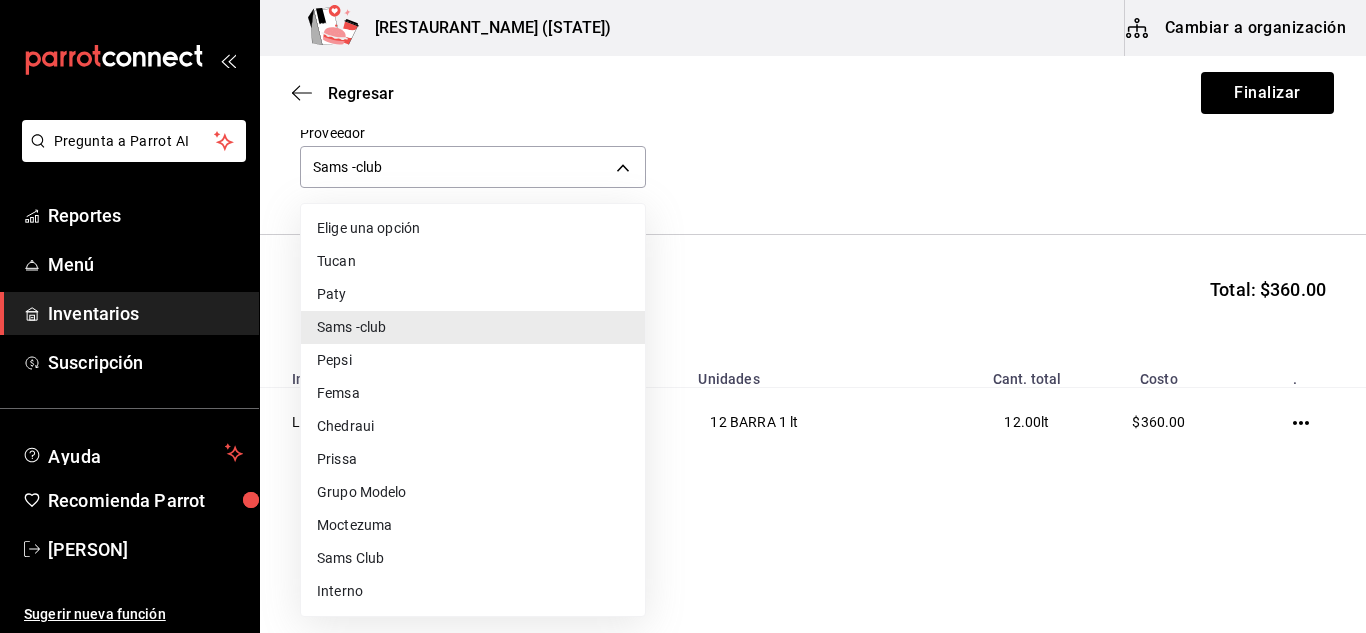 click on "Grupo Modelo" at bounding box center (473, 492) 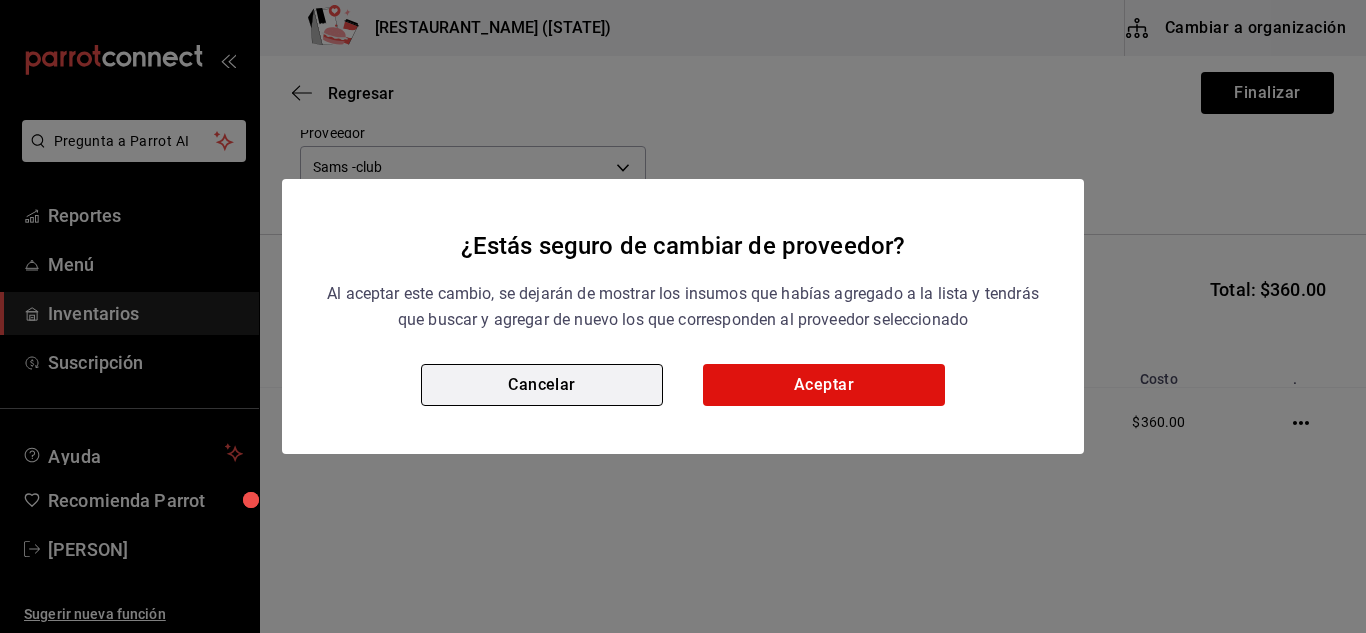 click on "Cancelar" at bounding box center (542, 385) 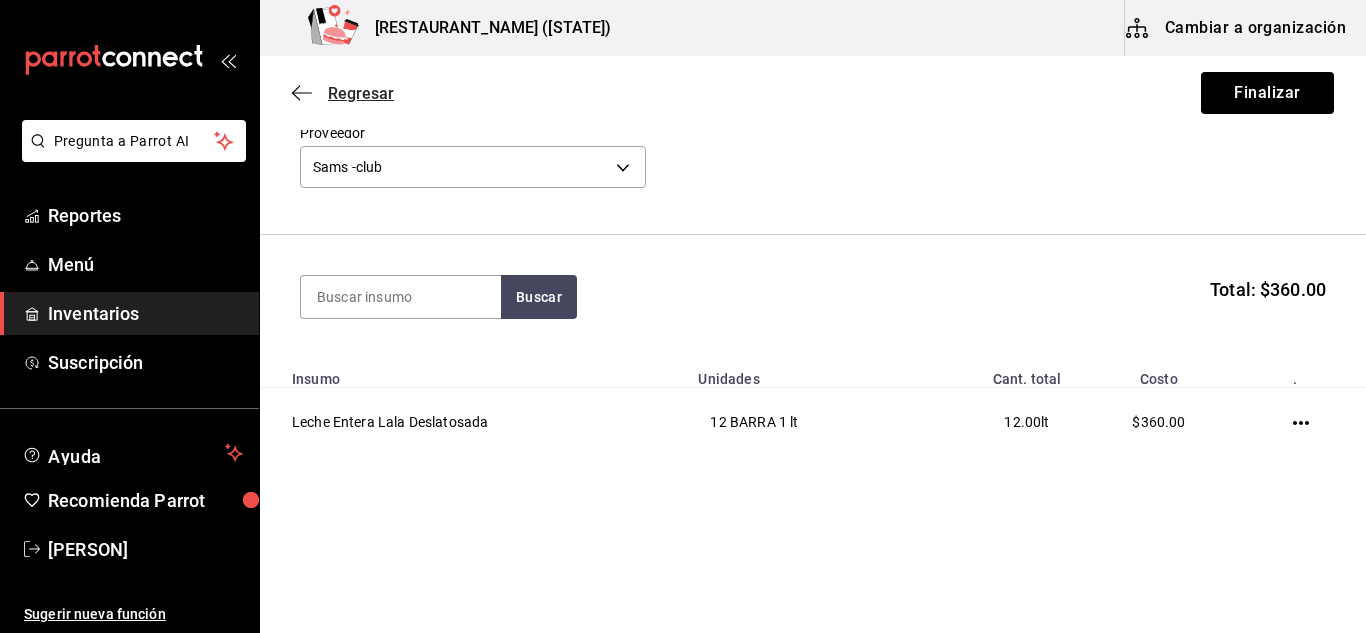 click on "Regresar" at bounding box center (361, 93) 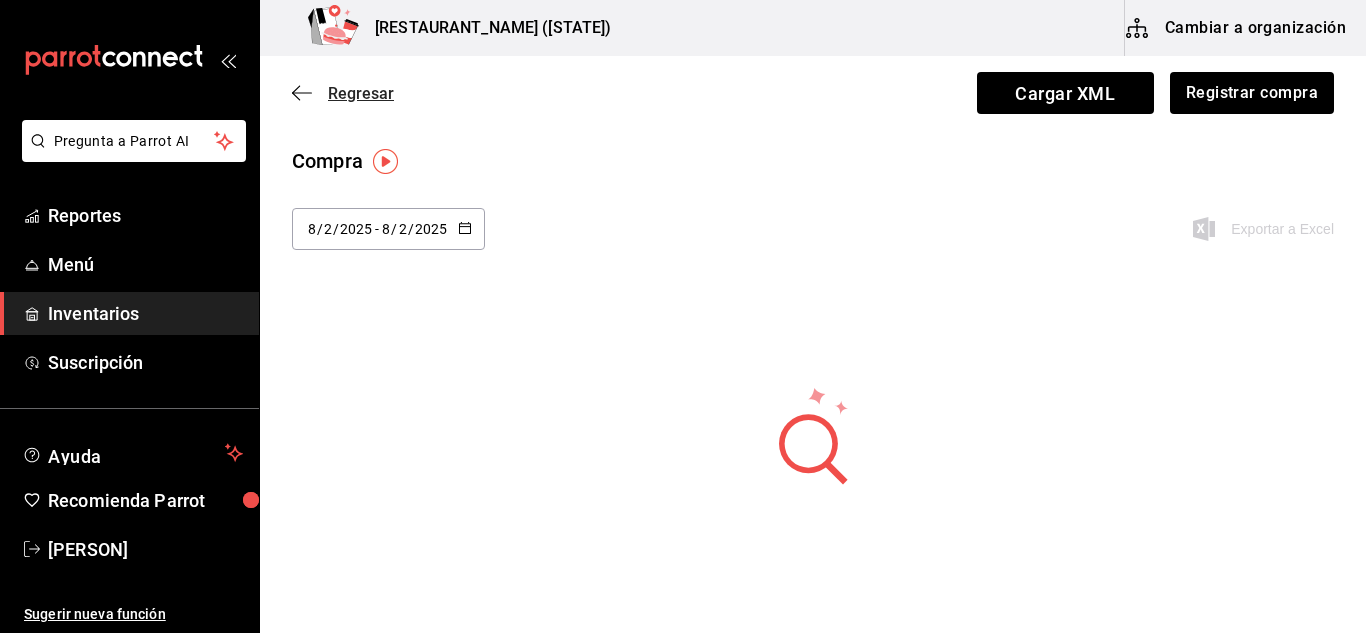 click 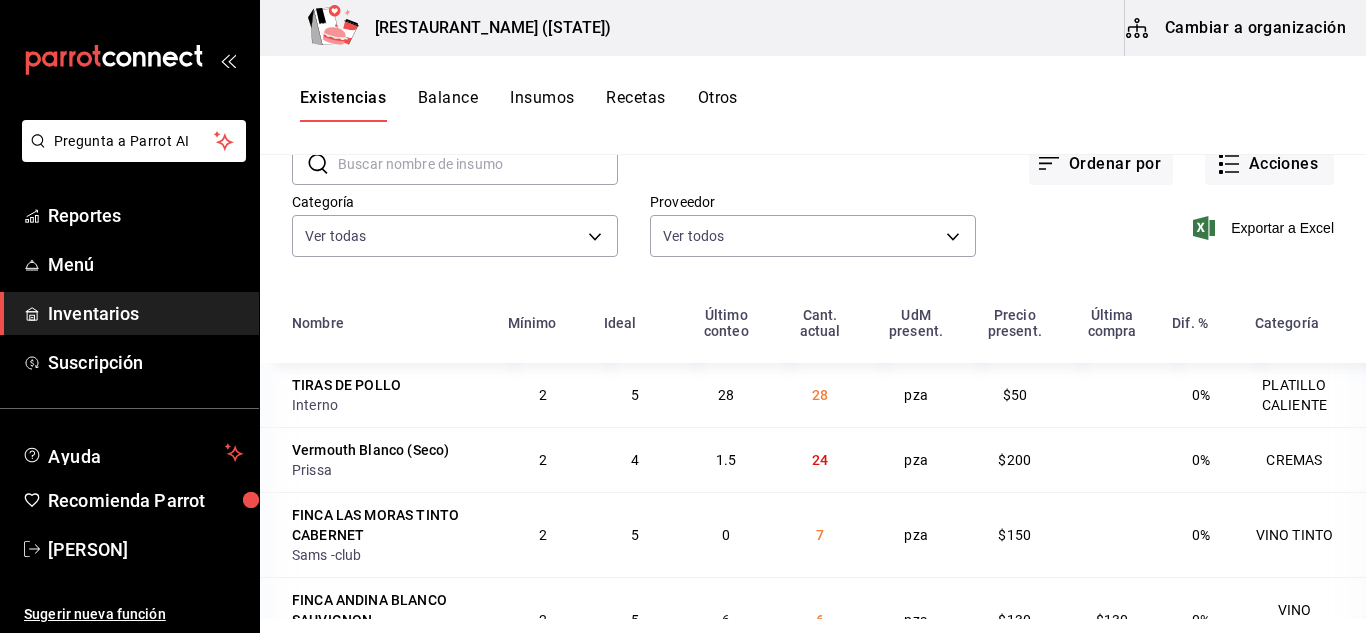 scroll, scrollTop: 0, scrollLeft: 0, axis: both 